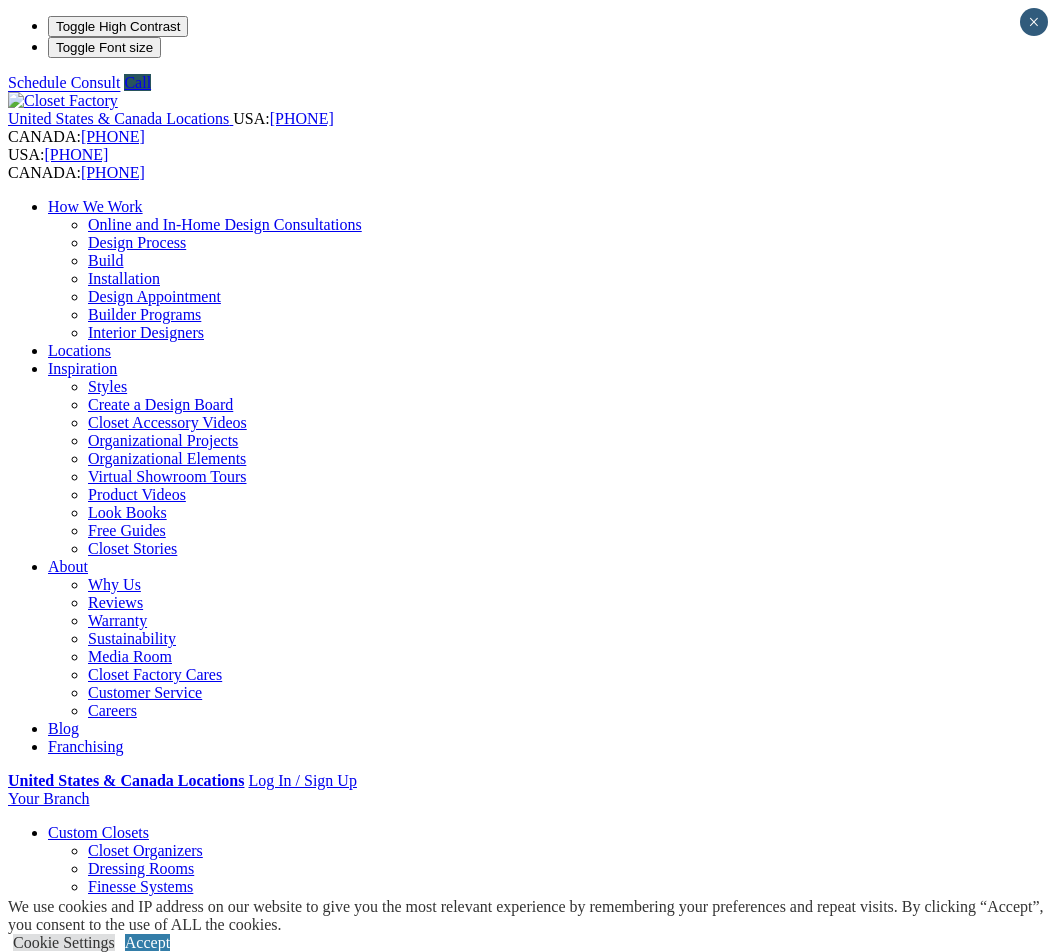 scroll, scrollTop: 0, scrollLeft: 0, axis: both 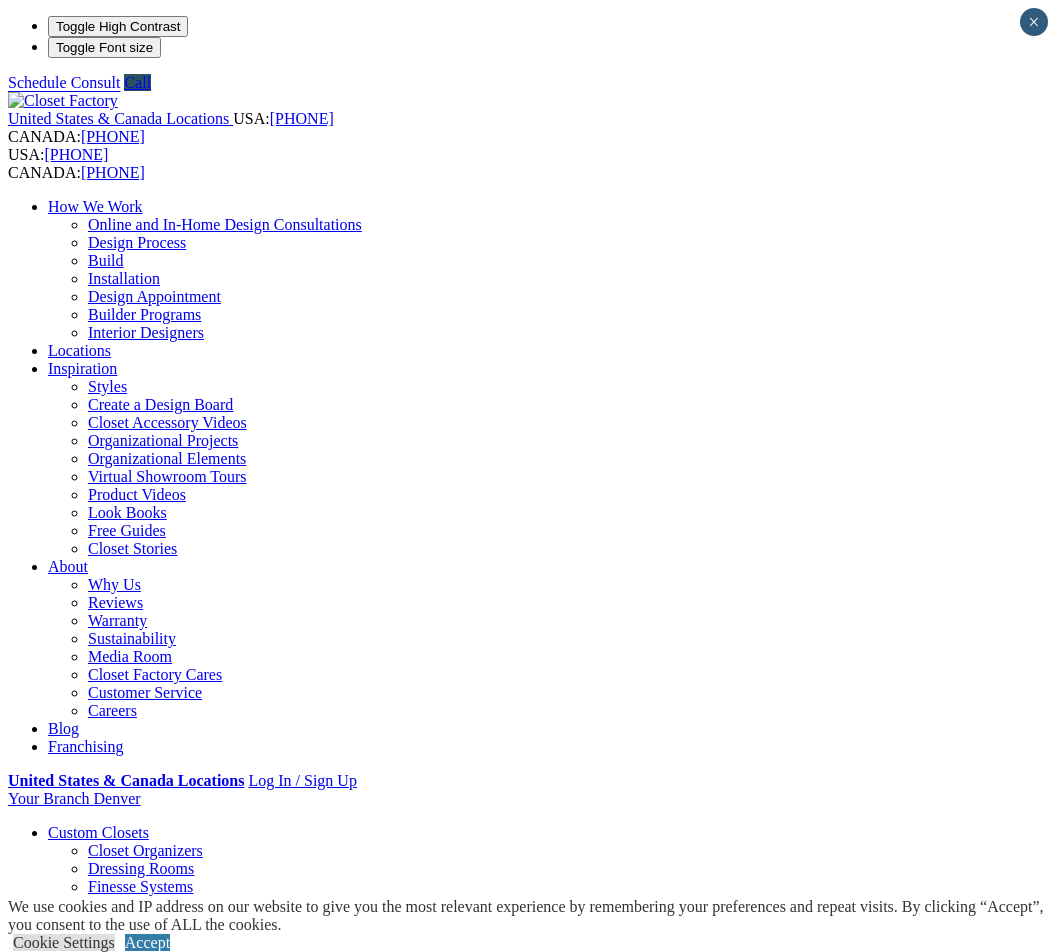 click on "CLOSE (X)" at bounding box center (46, 1845) 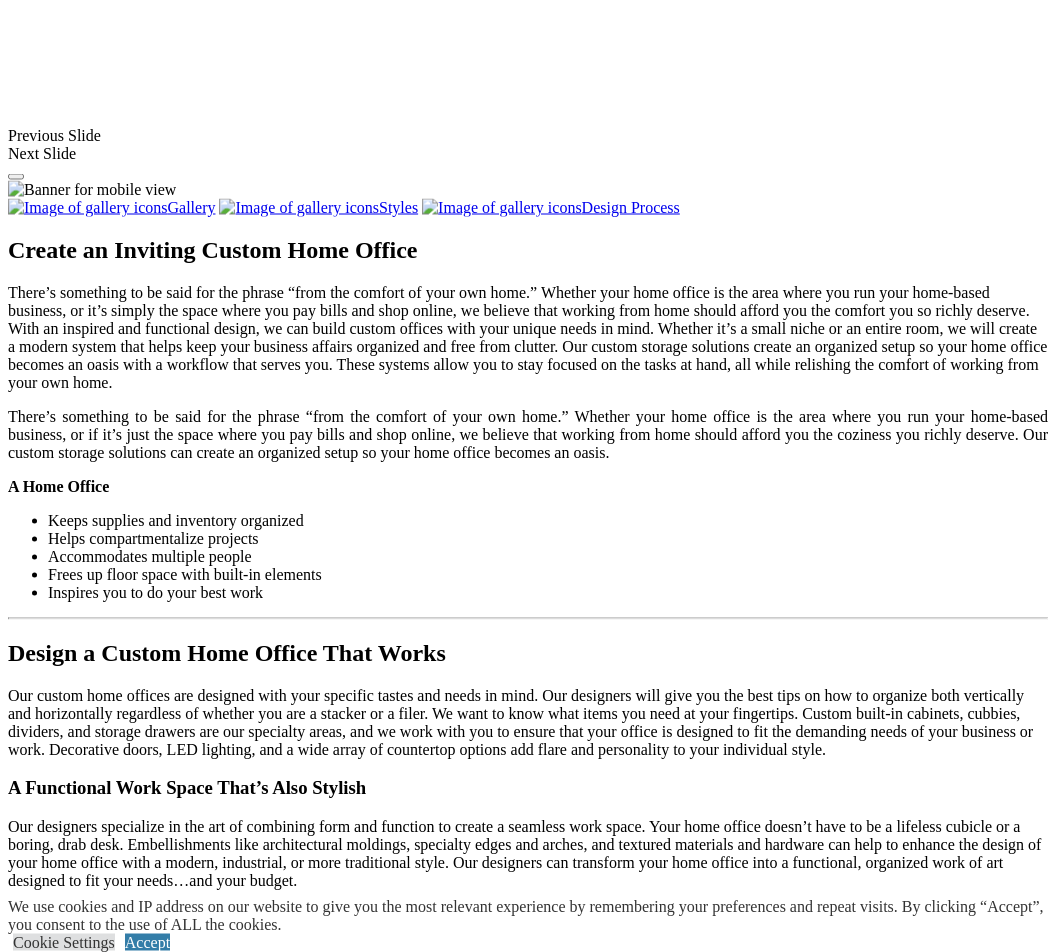 scroll, scrollTop: 1870, scrollLeft: 0, axis: vertical 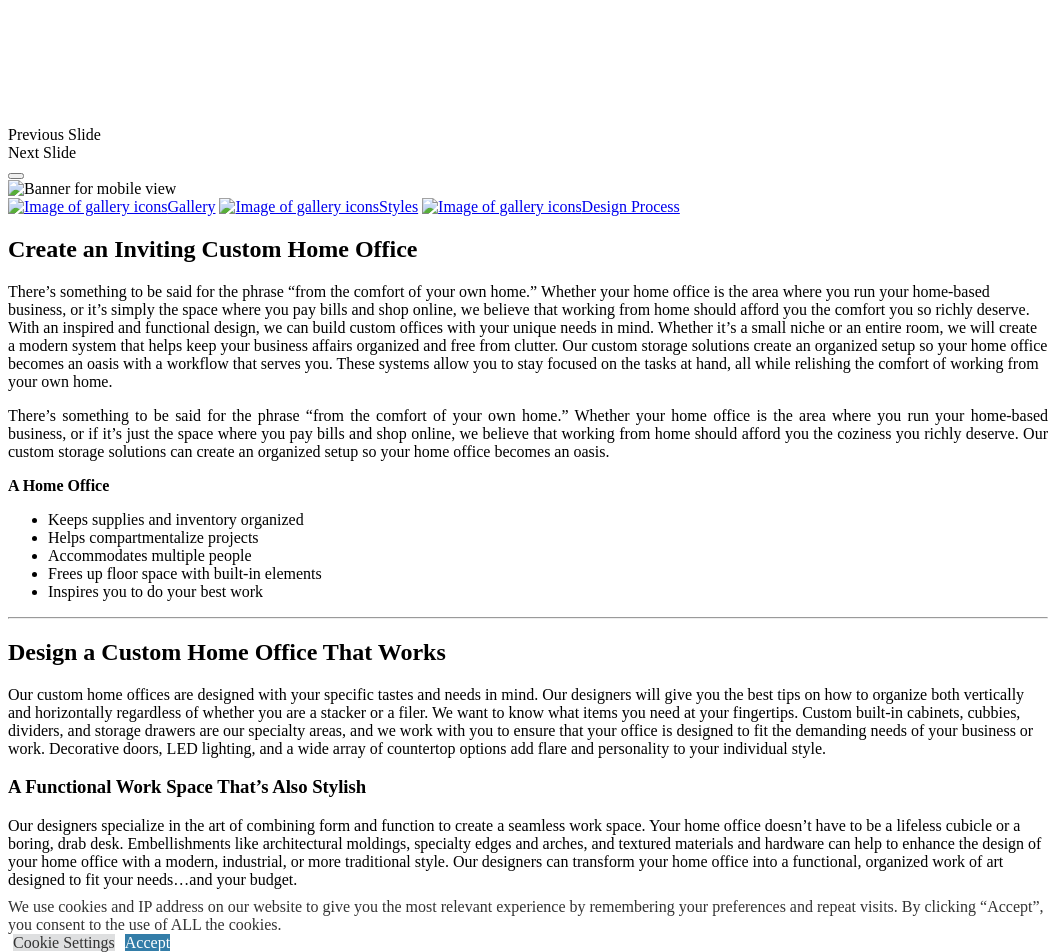 click on "Load More" at bounding box center (44, 2041) 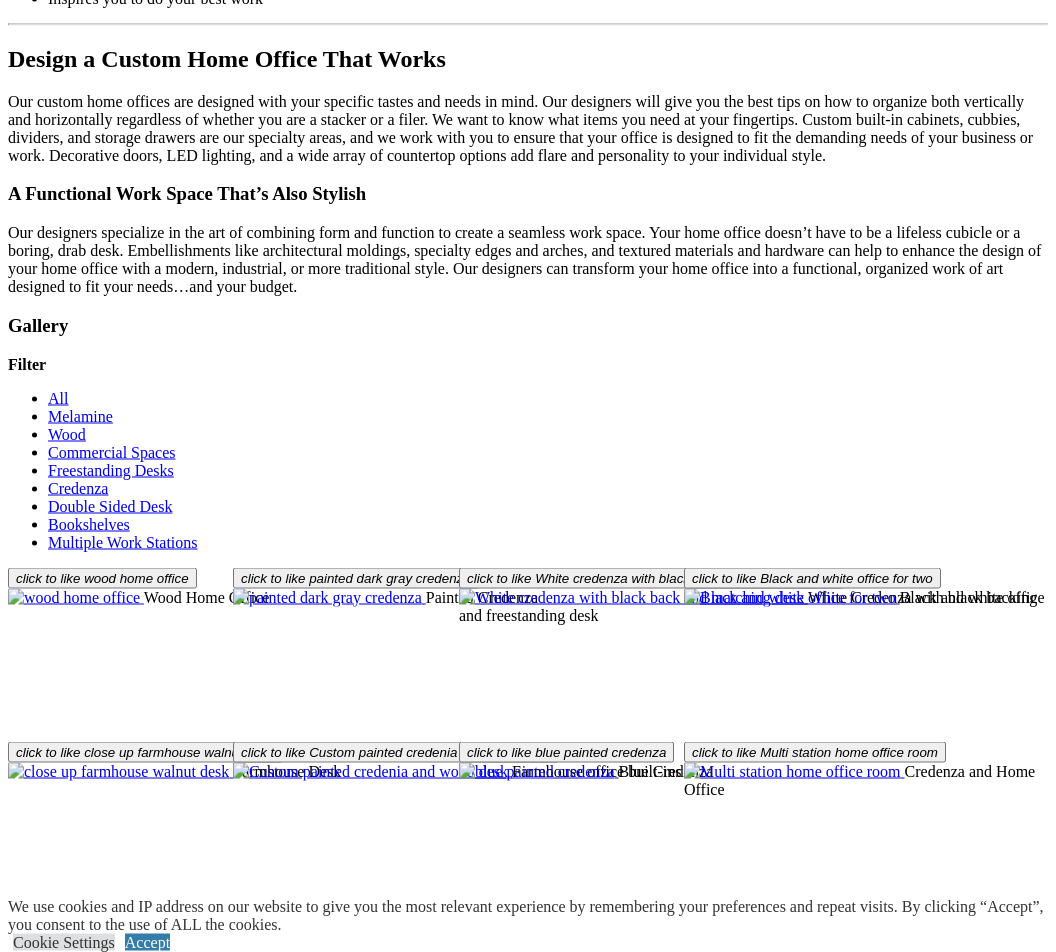 scroll, scrollTop: 2465, scrollLeft: 0, axis: vertical 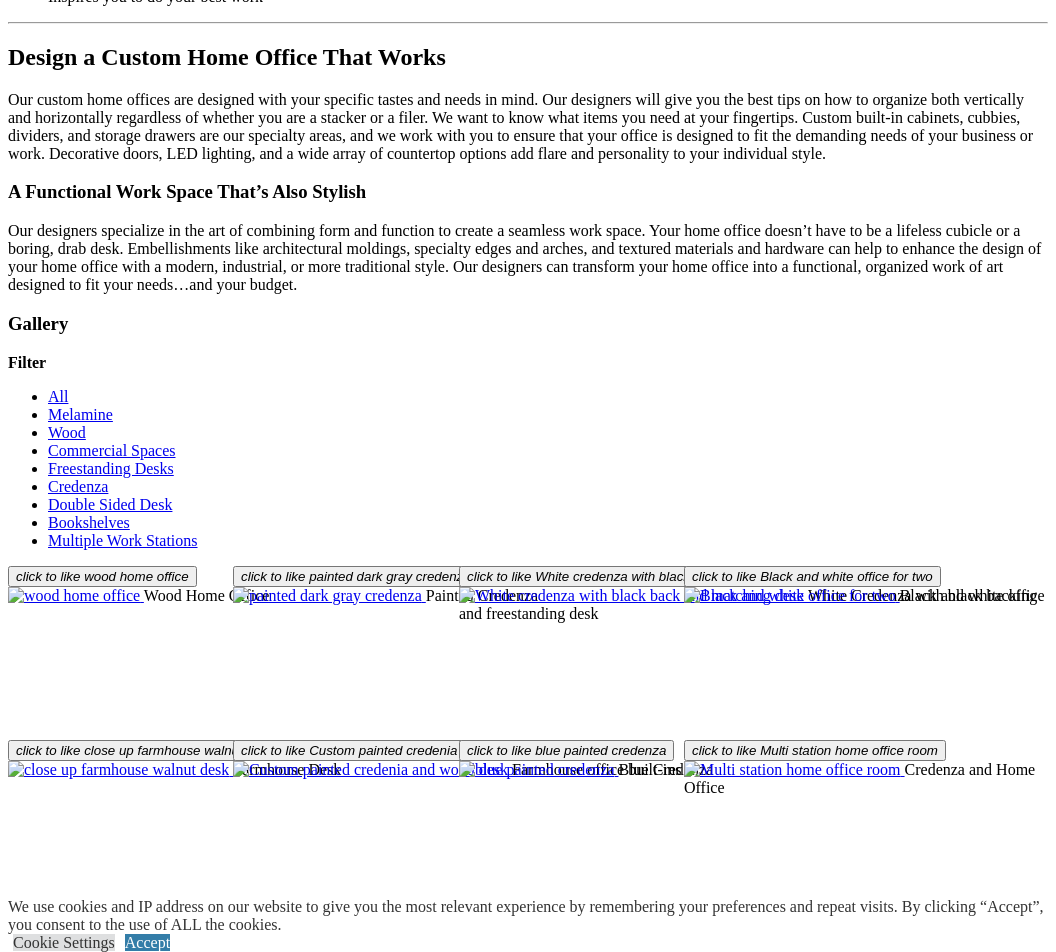 click on "Load More" at bounding box center (44, 1970) 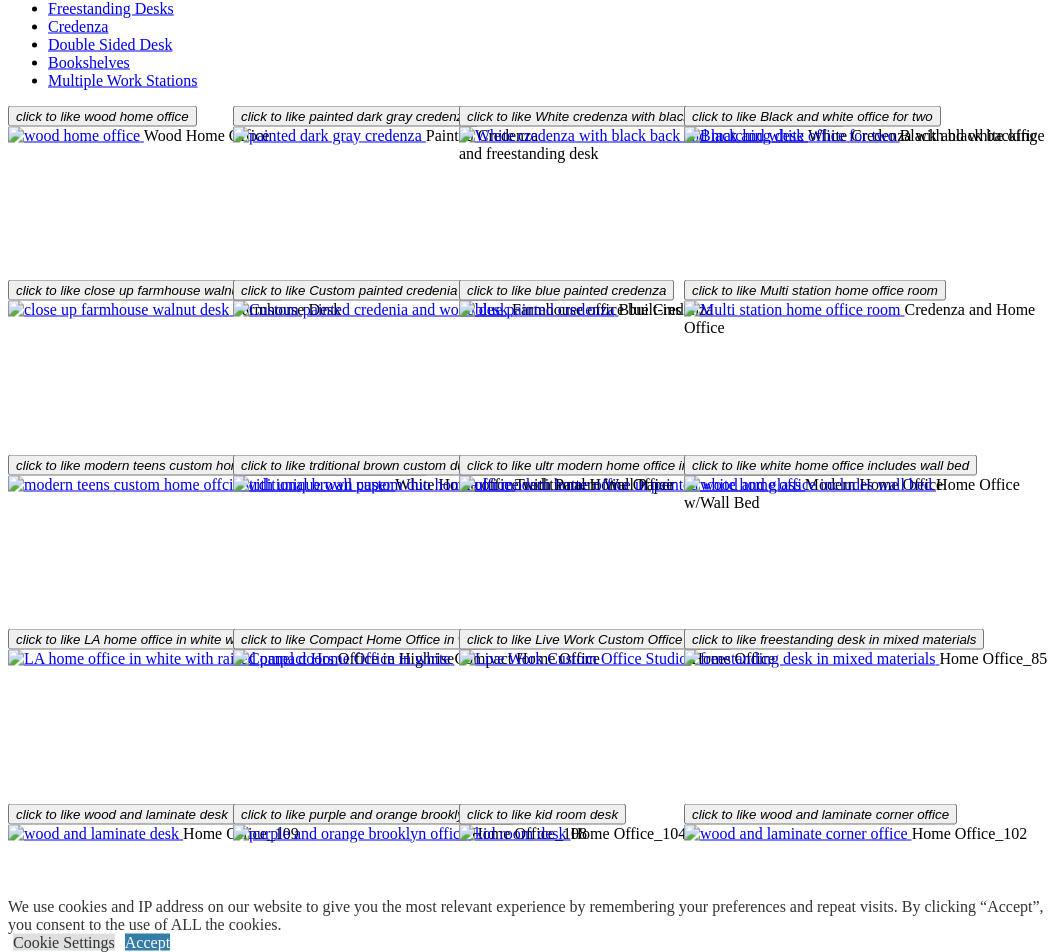 scroll, scrollTop: 2928, scrollLeft: 0, axis: vertical 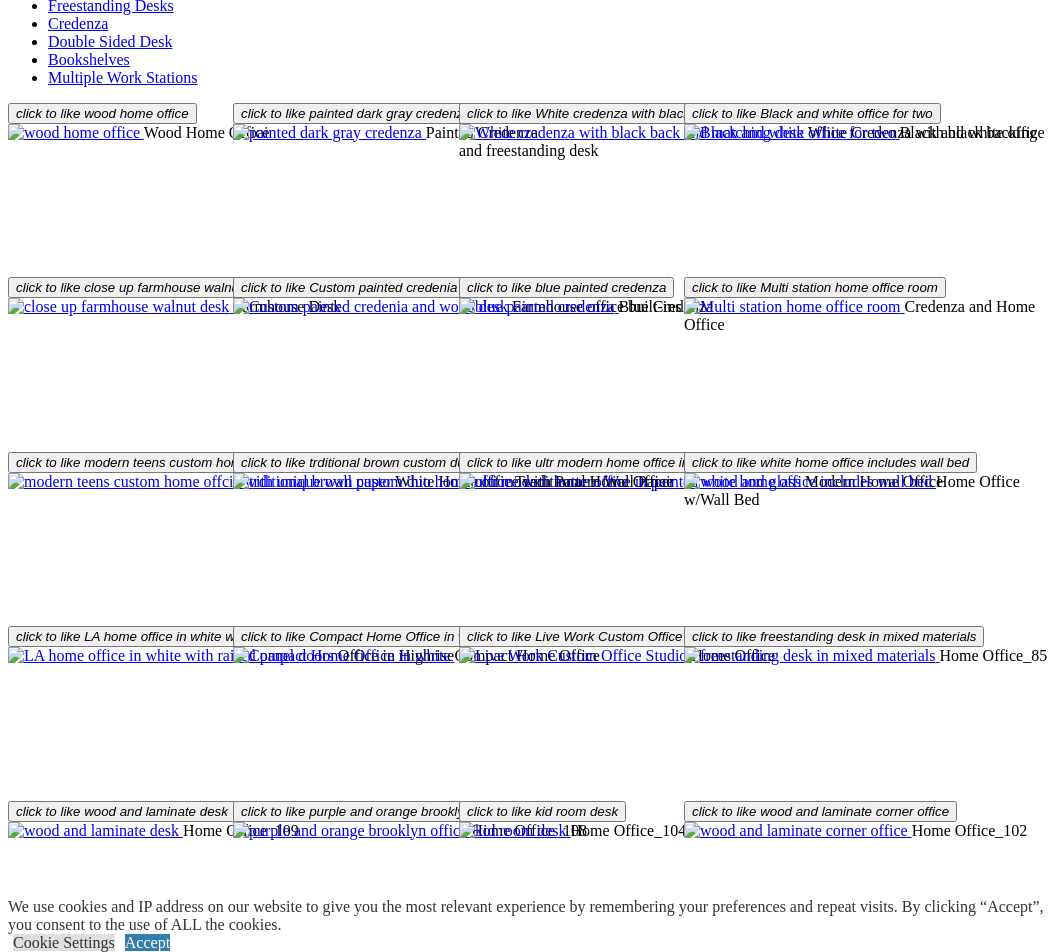 click on "Load More" at bounding box center [44, 1856] 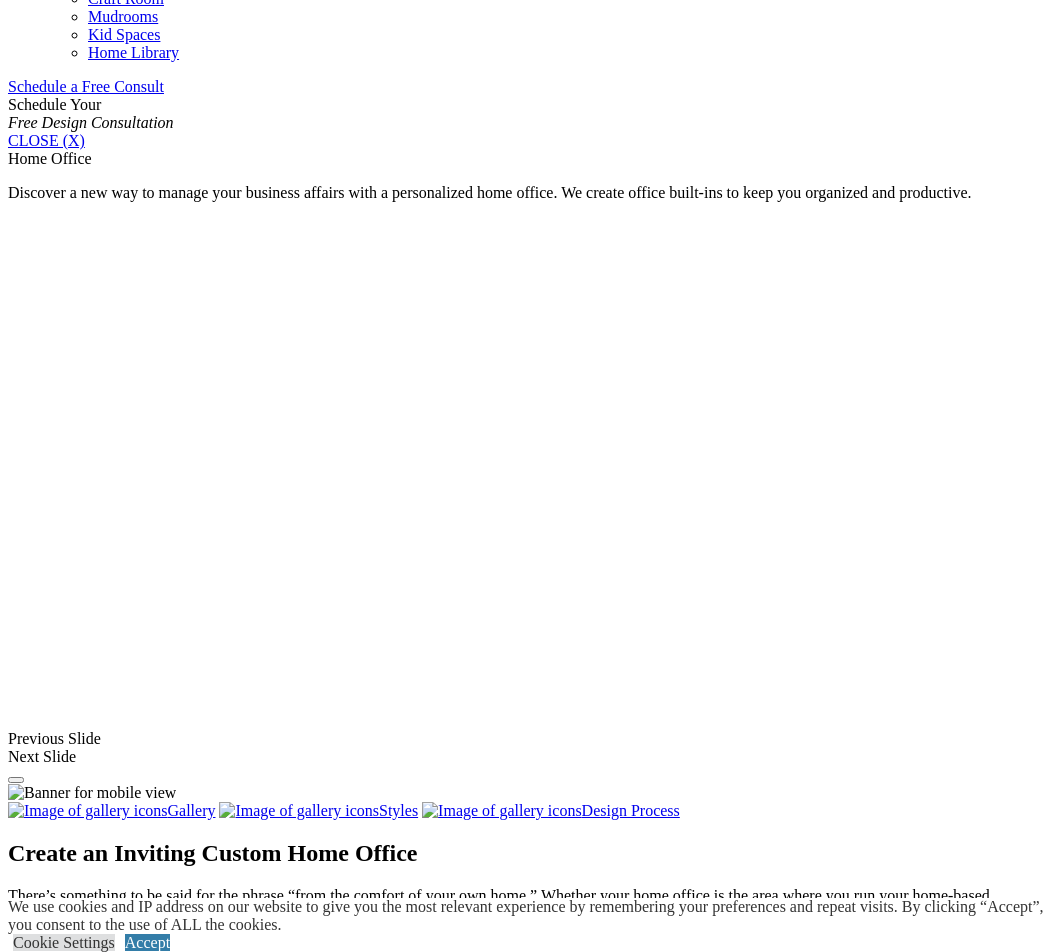 scroll, scrollTop: 1258, scrollLeft: 0, axis: vertical 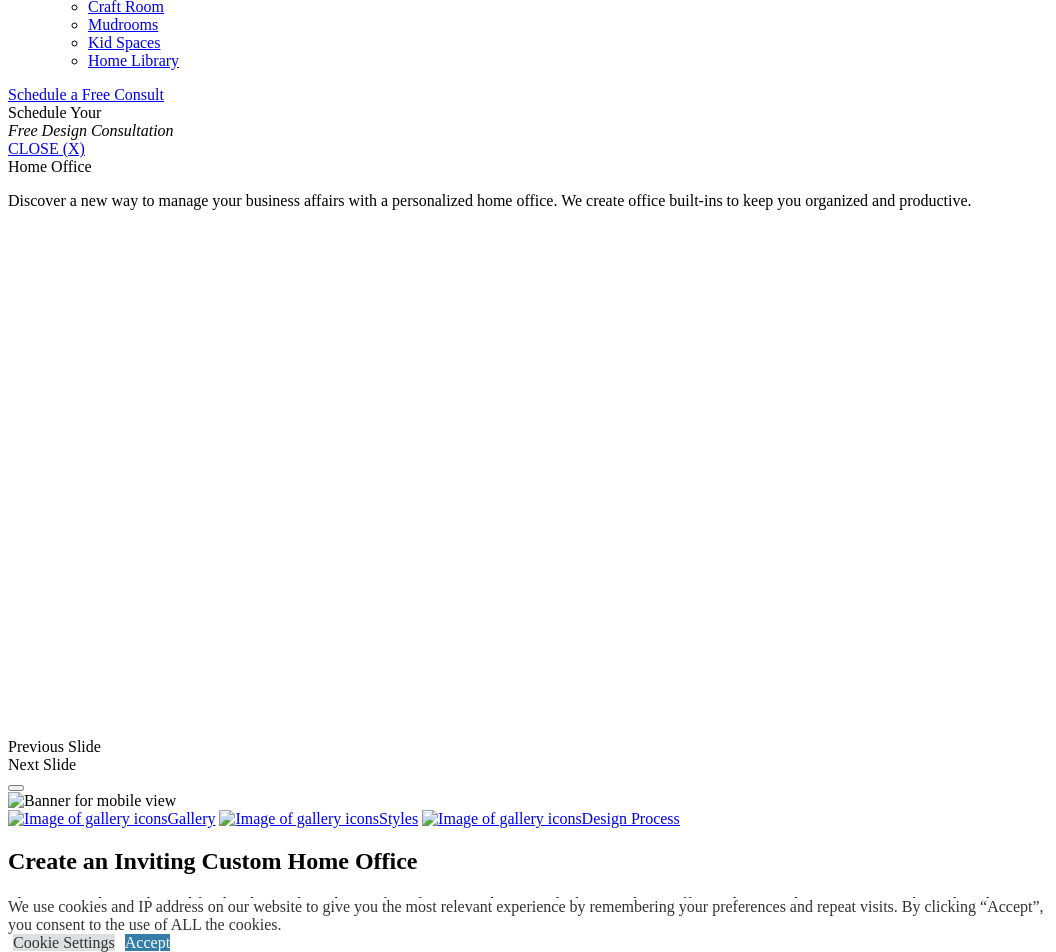 click on "Credenza" at bounding box center [78, 1693] 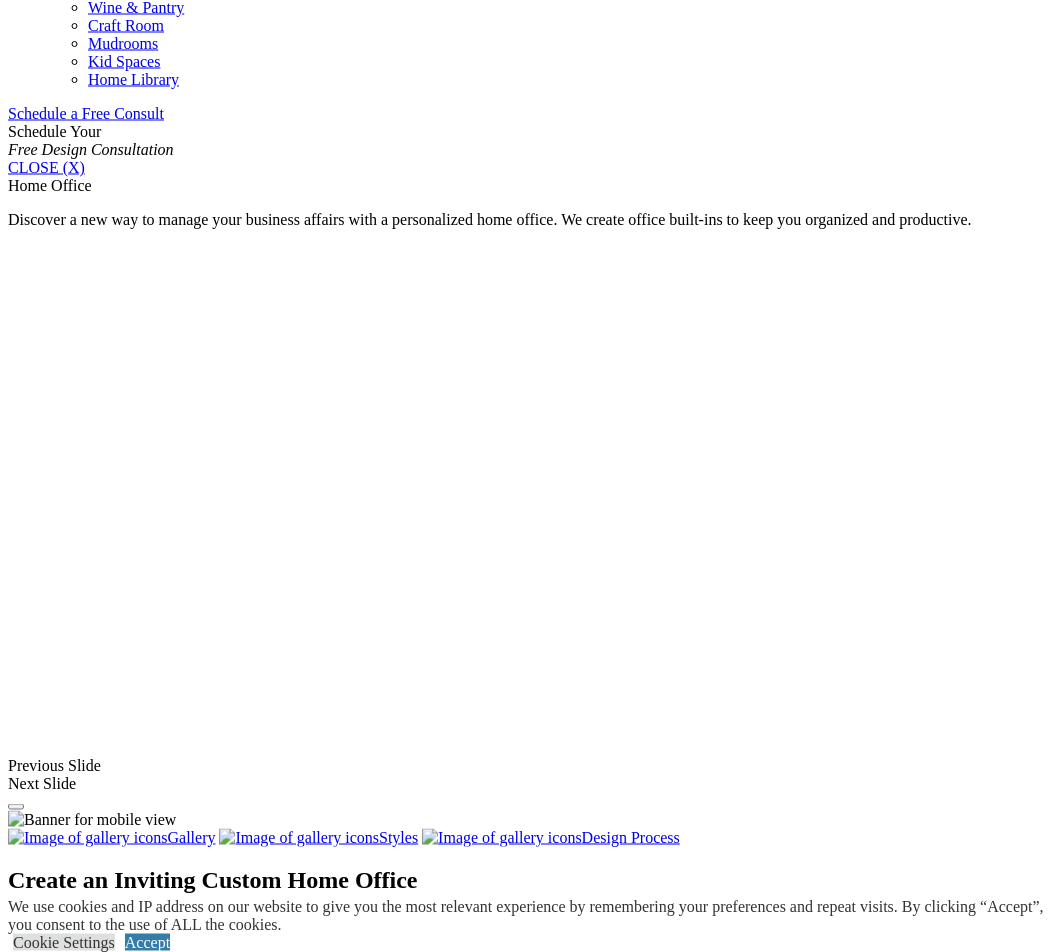 scroll, scrollTop: 1232, scrollLeft: 0, axis: vertical 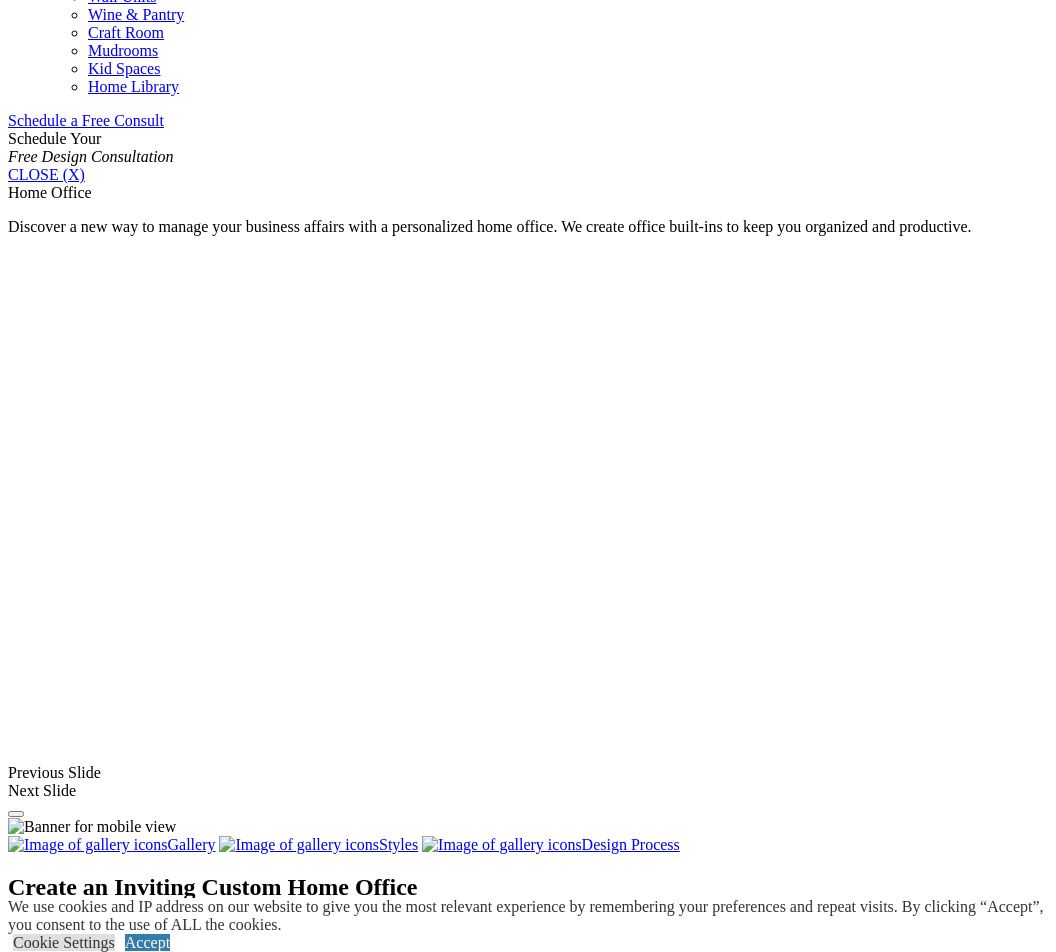 click on "Commercial Spaces" at bounding box center [112, 1683] 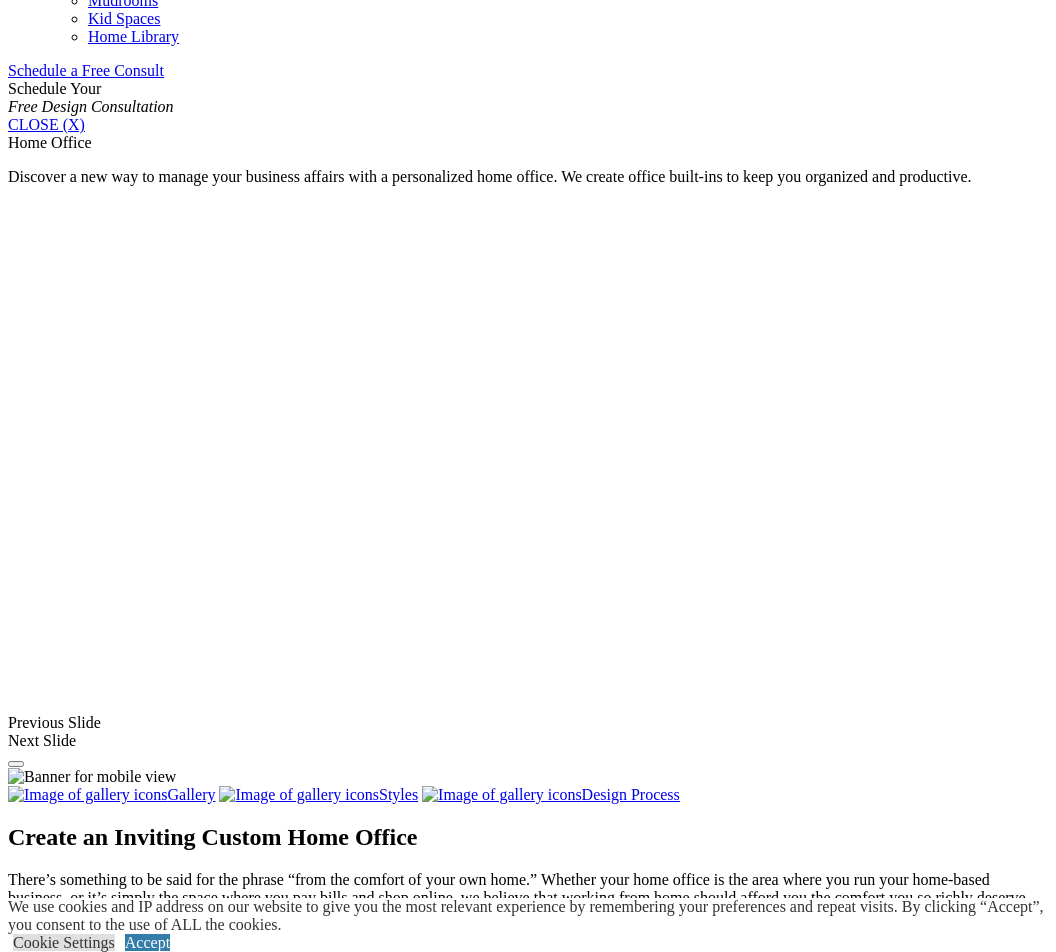 scroll, scrollTop: 1274, scrollLeft: 0, axis: vertical 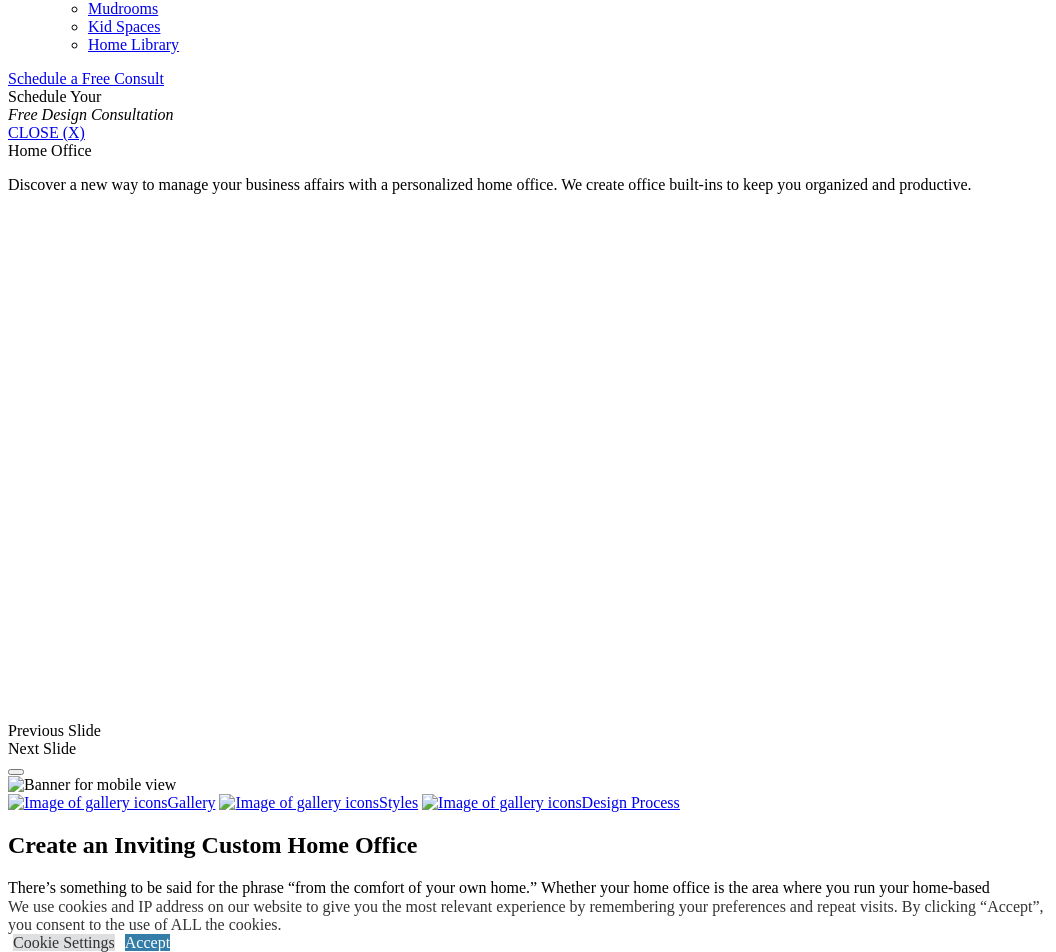 click at bounding box center [358, 1787] 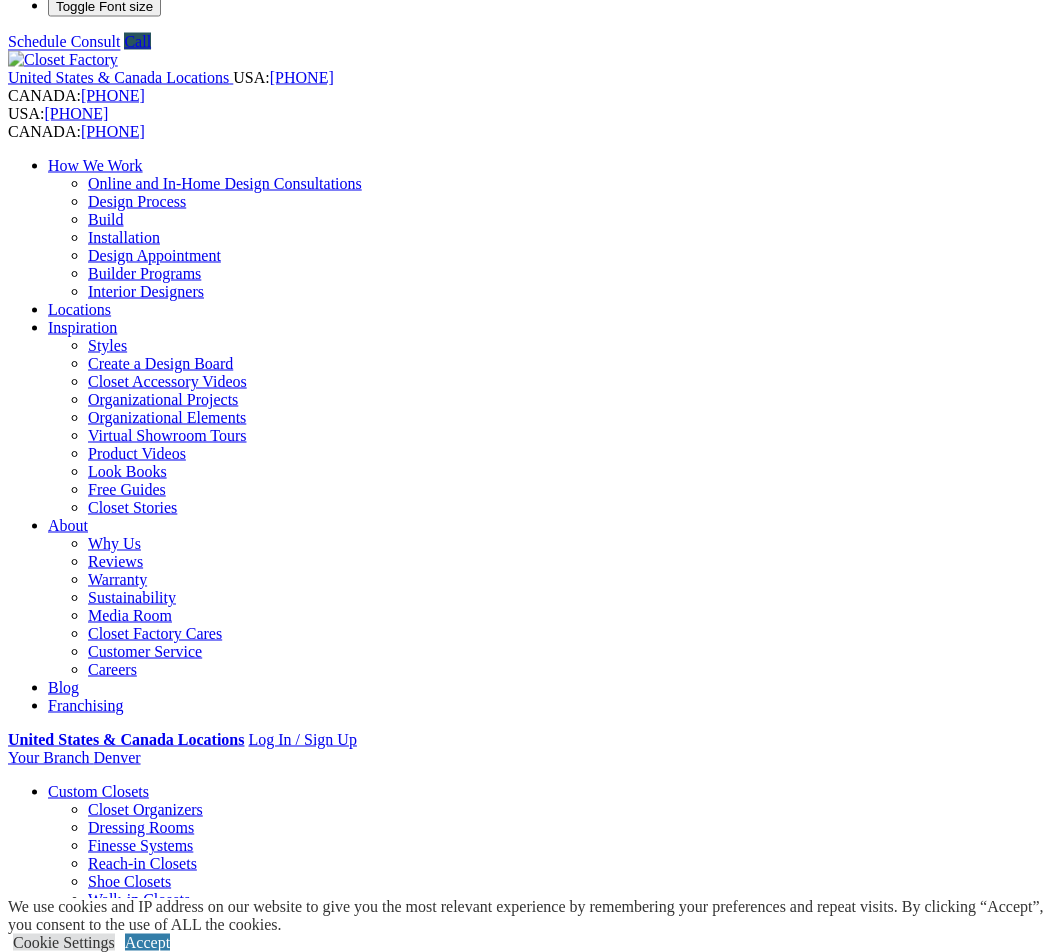 scroll, scrollTop: 42, scrollLeft: 0, axis: vertical 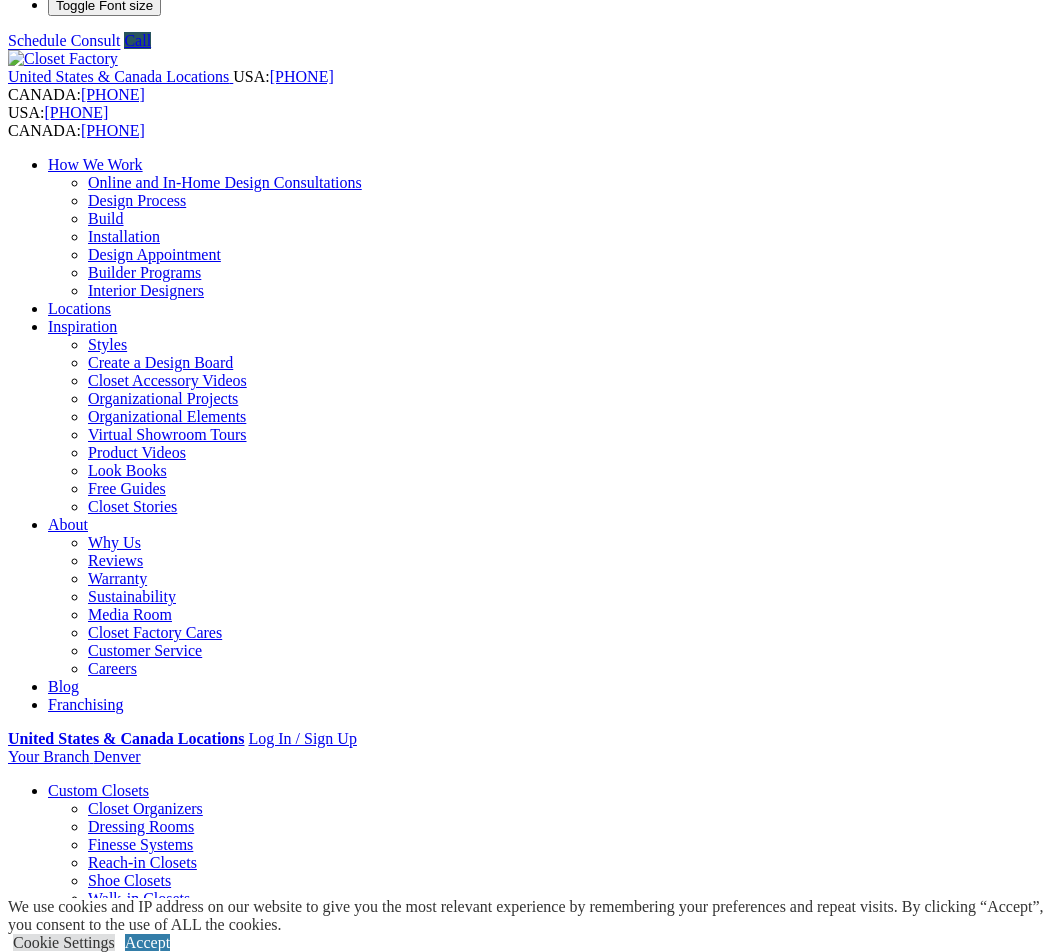 click at bounding box center [16, 2004] 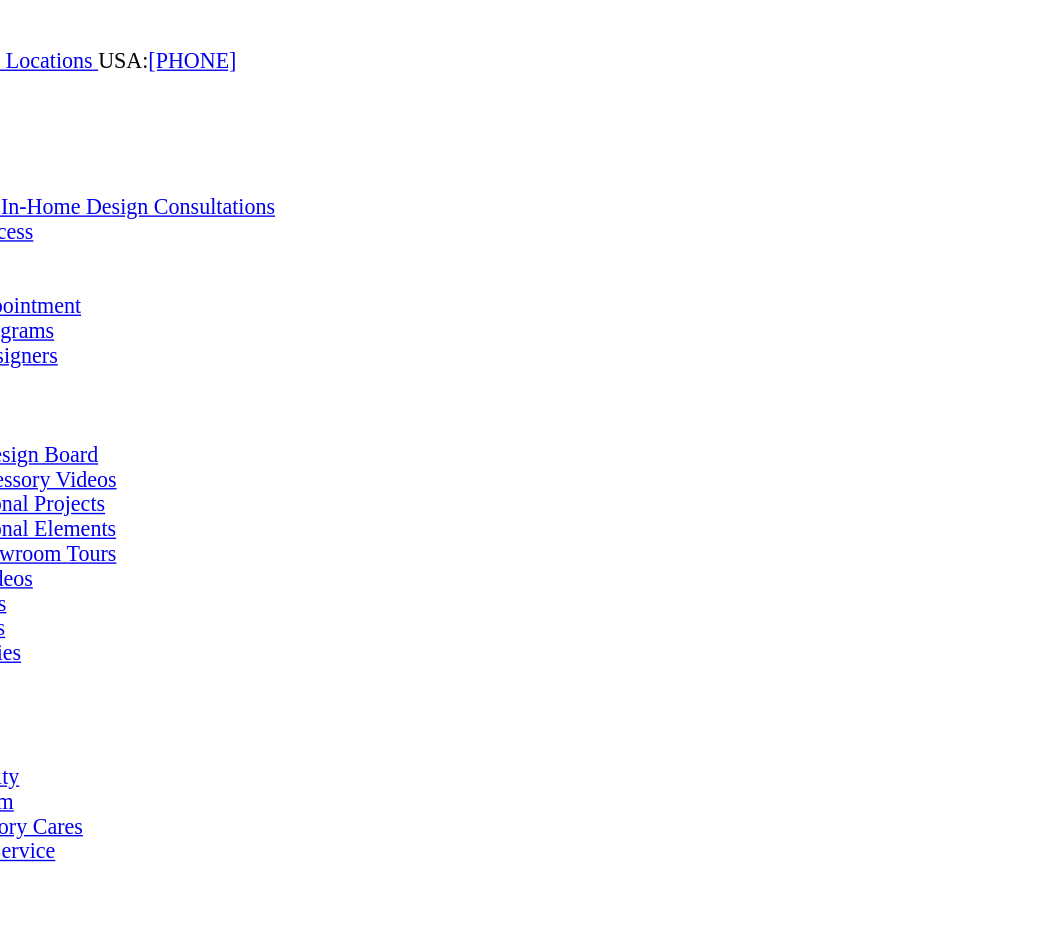 scroll, scrollTop: 0, scrollLeft: 0, axis: both 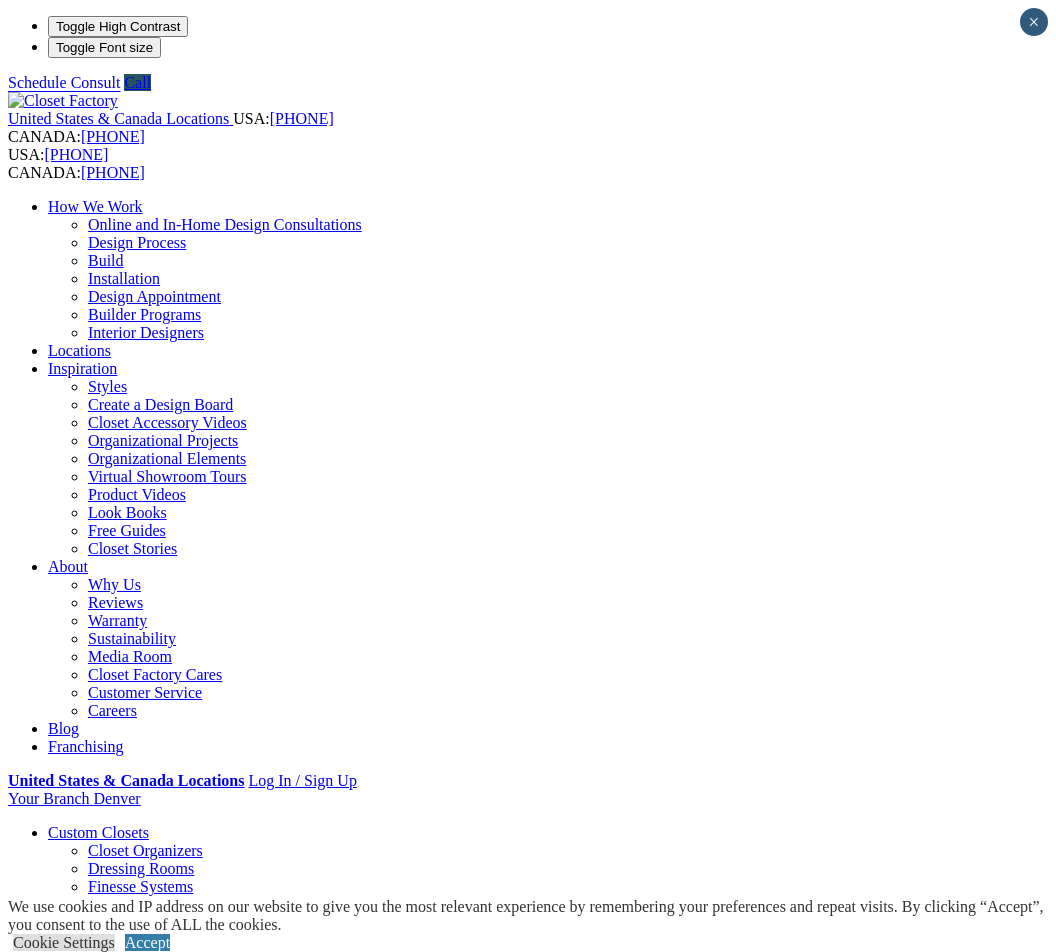 click on "Virtual Showroom Tours" at bounding box center (167, 476) 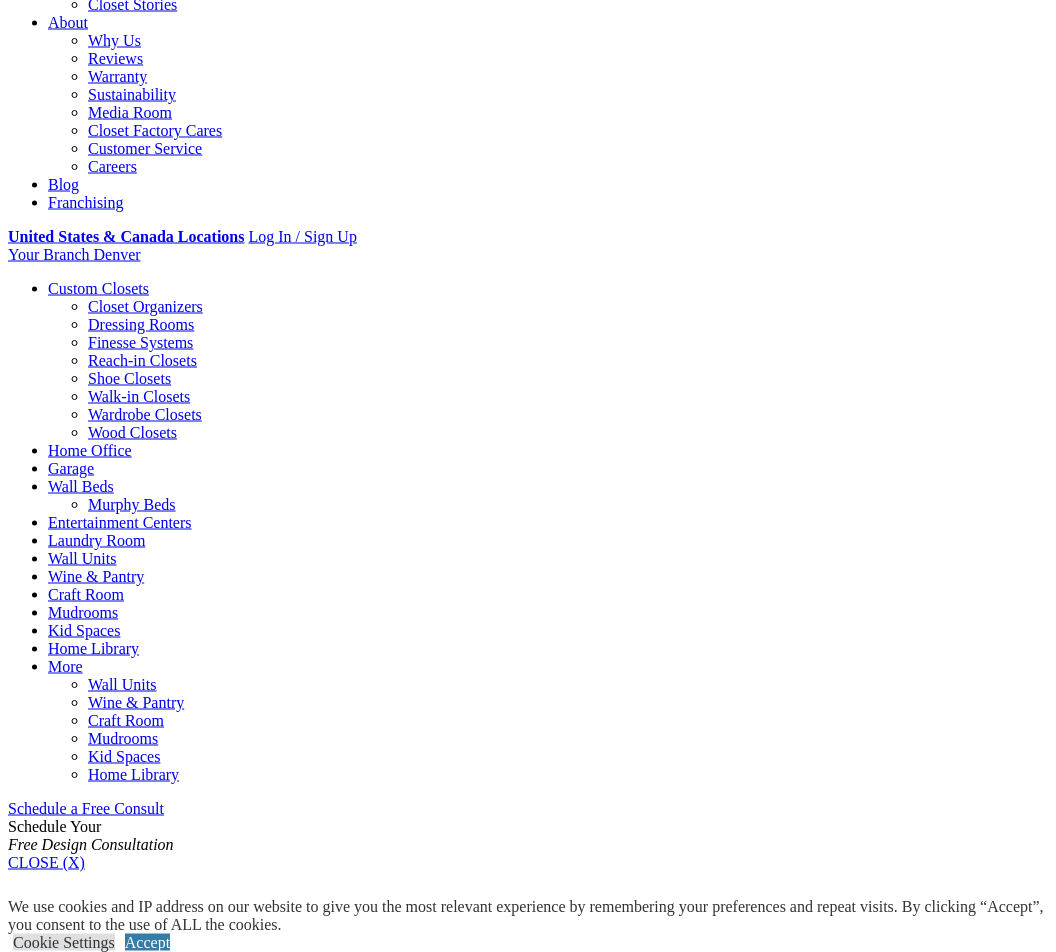 scroll, scrollTop: 546, scrollLeft: 0, axis: vertical 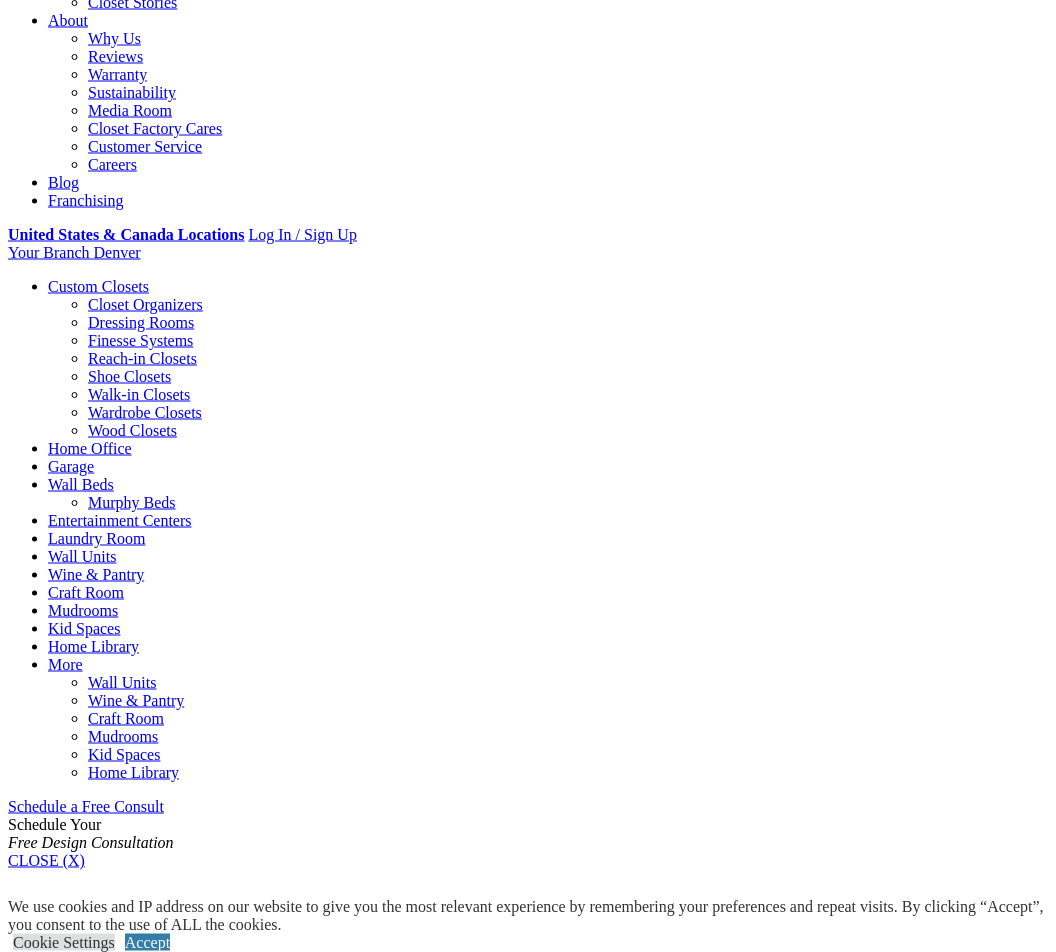 click on "Page 1 of 2 1 2 »" at bounding box center (528, 3600) 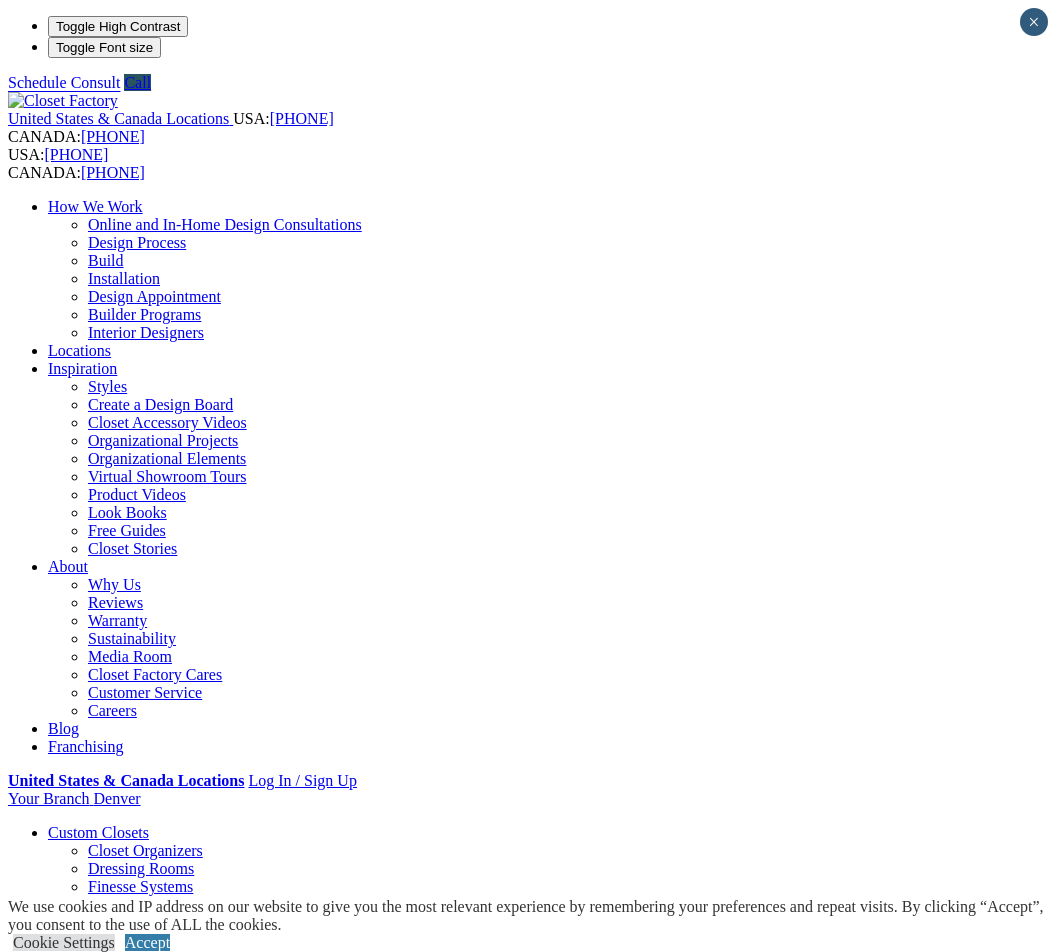 scroll, scrollTop: 0, scrollLeft: 0, axis: both 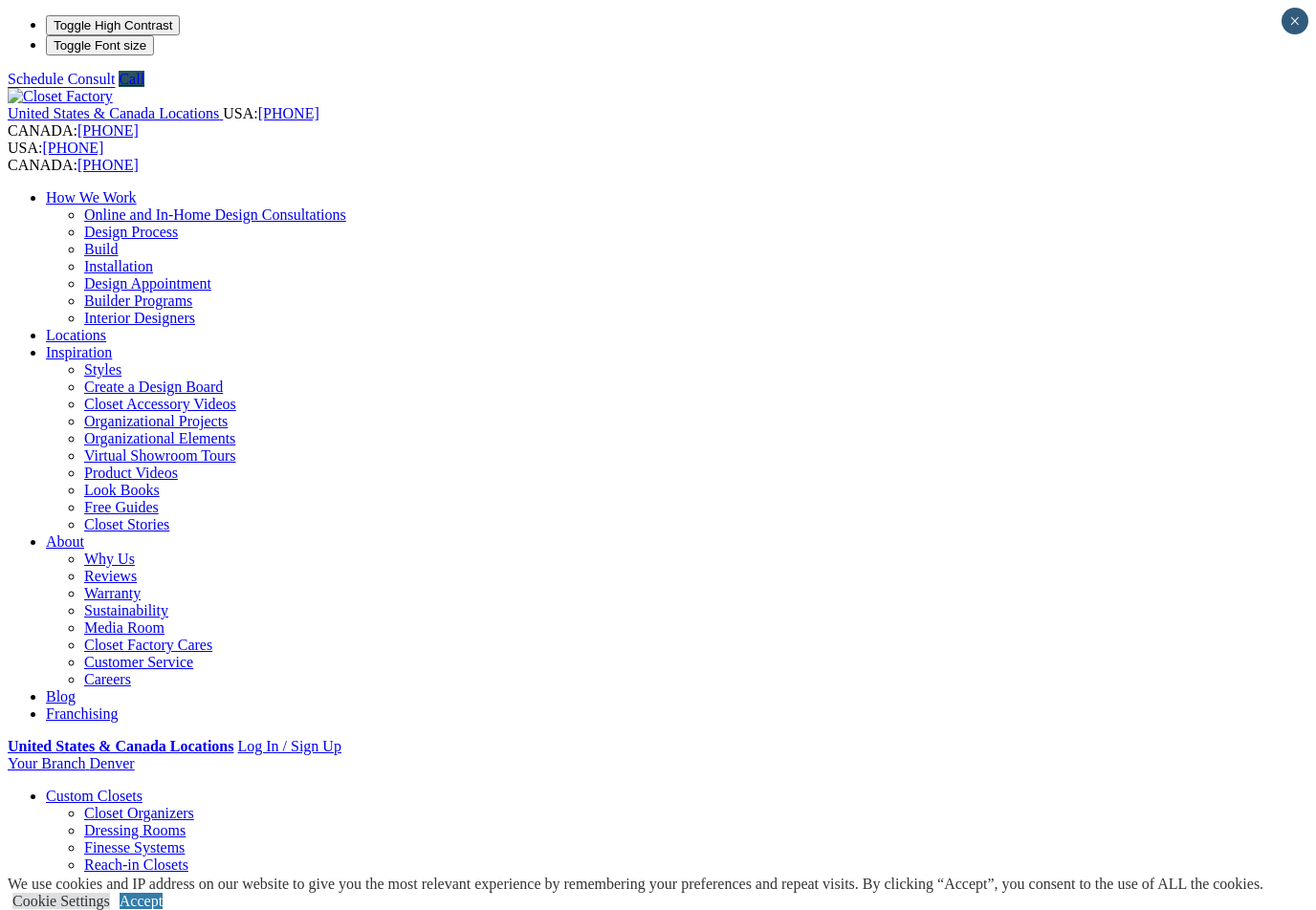 click on "Wall Units" at bounding box center (78, 1053) 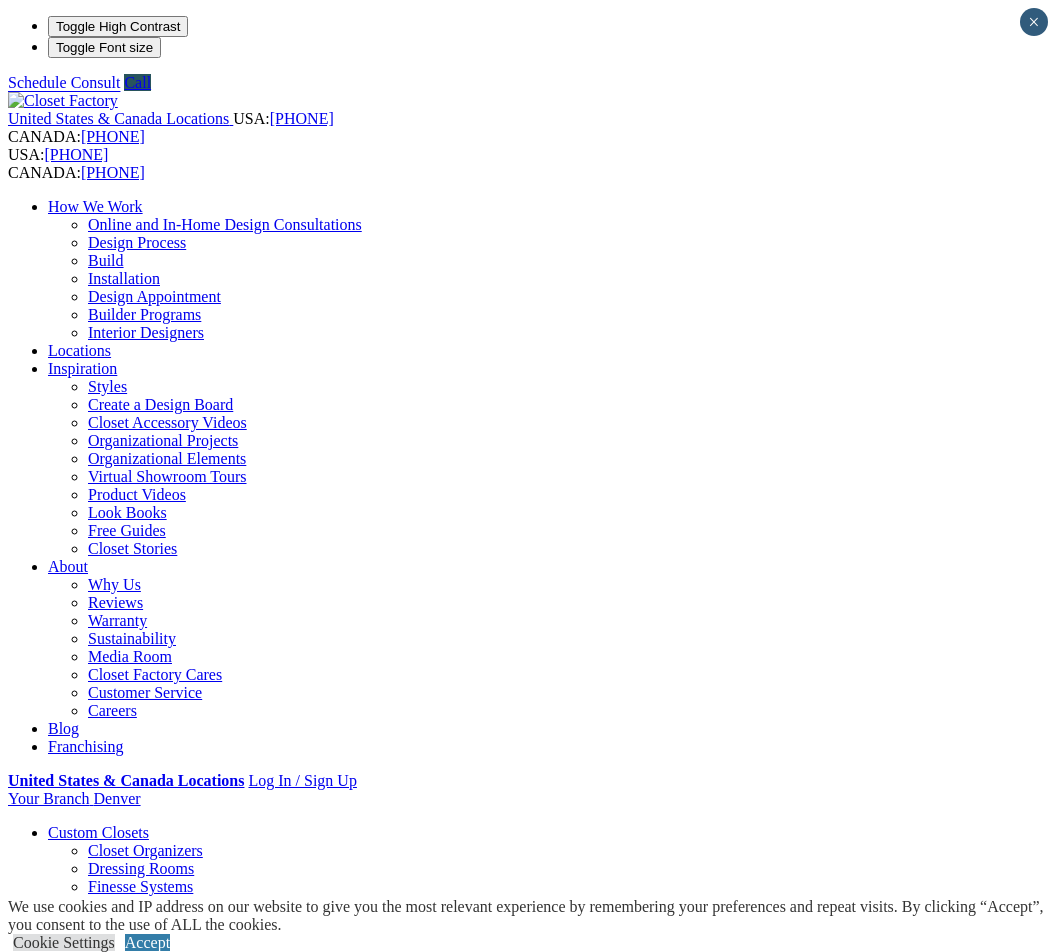scroll, scrollTop: 0, scrollLeft: 0, axis: both 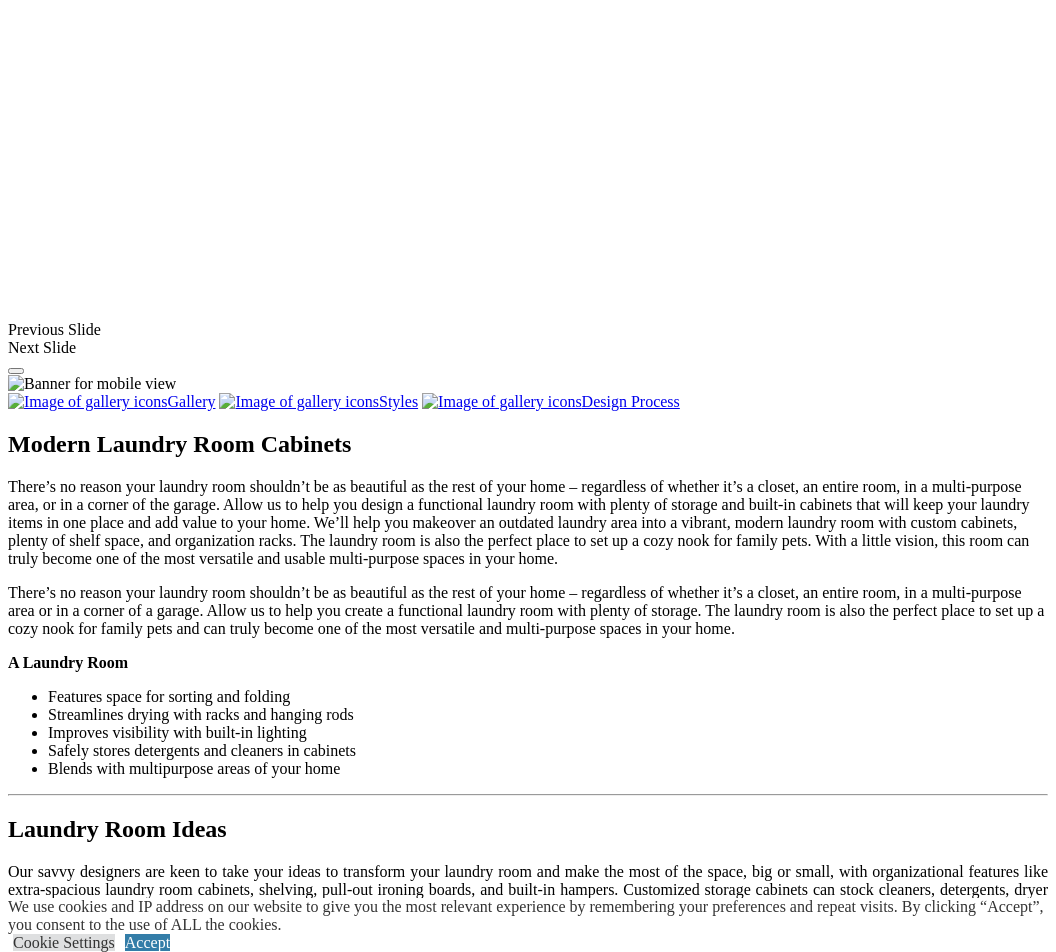click at bounding box center [392, 1470] 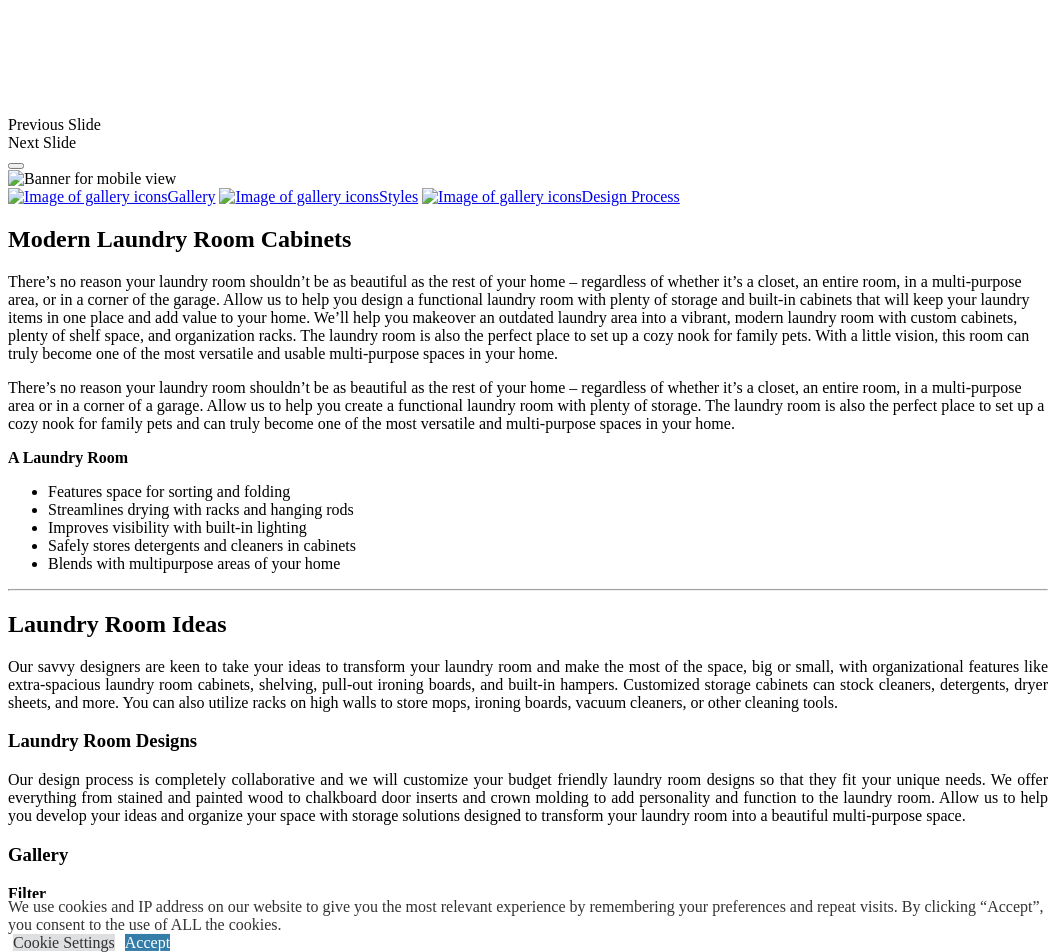 scroll, scrollTop: 1781, scrollLeft: 0, axis: vertical 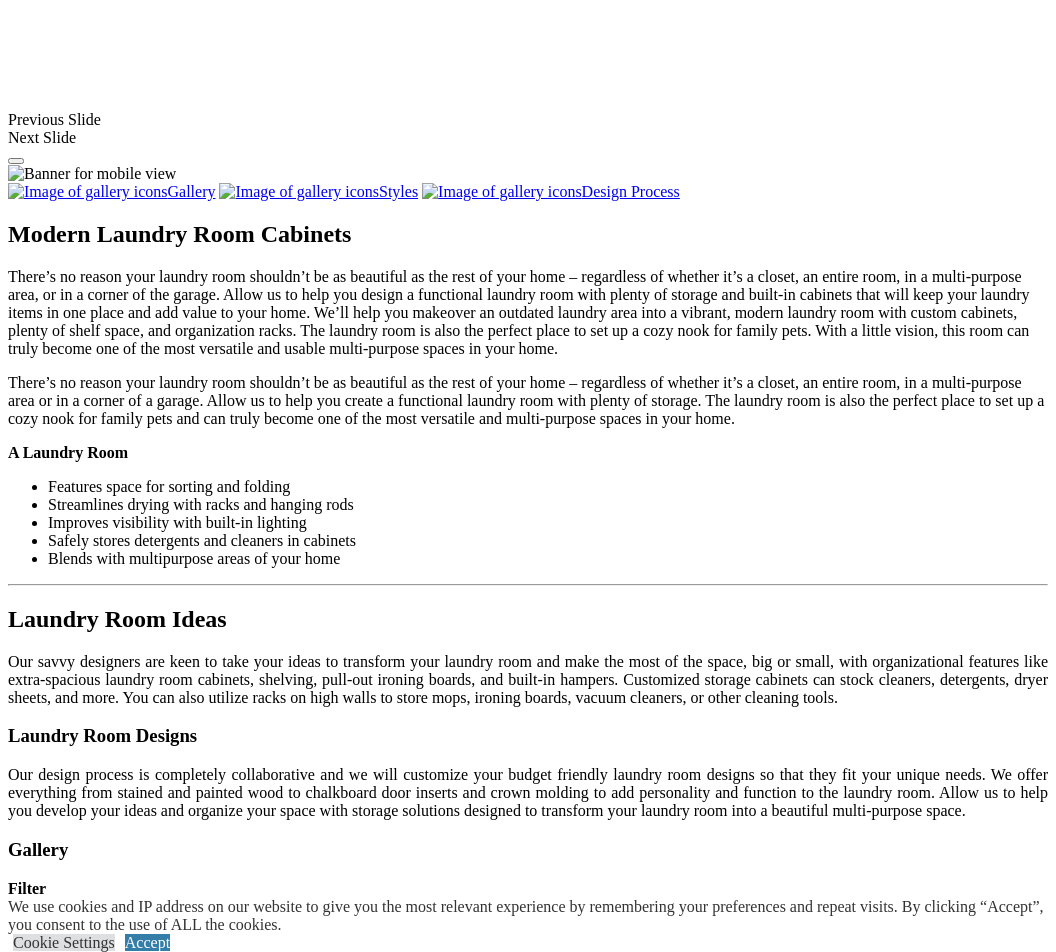 click at bounding box center [772, 1435] 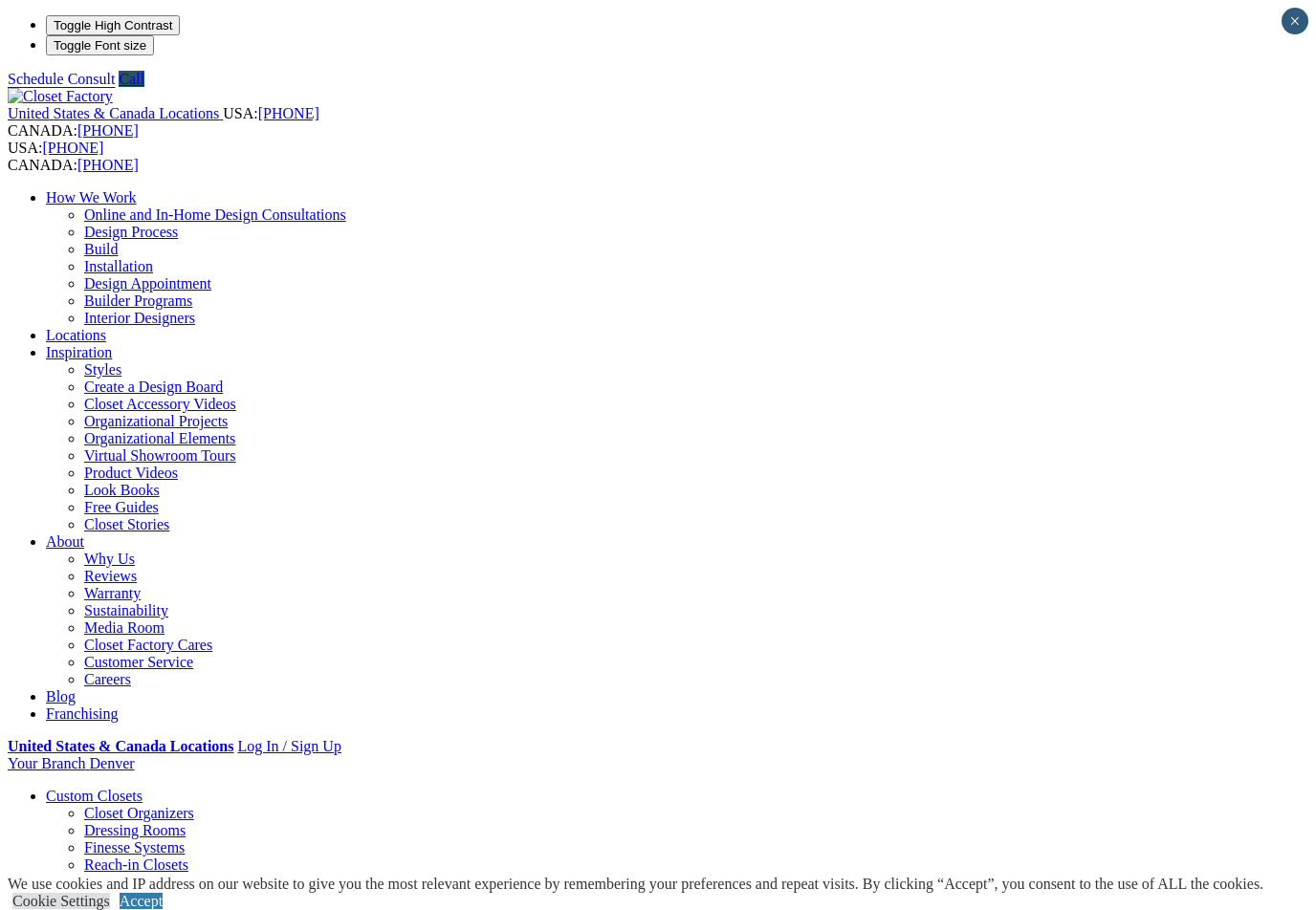 scroll, scrollTop: 0, scrollLeft: 0, axis: both 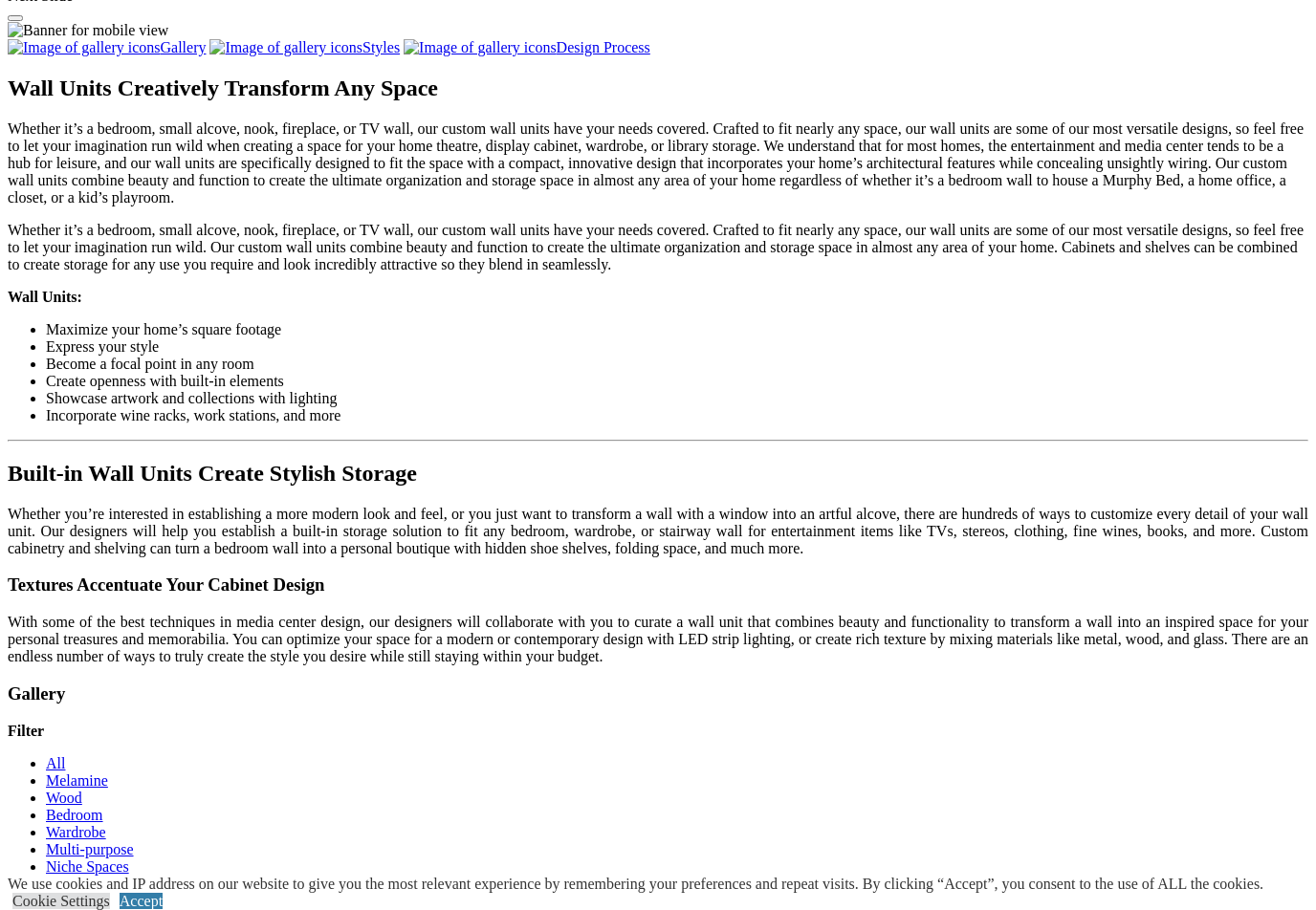 click on "Load More" at bounding box center [42, 1615] 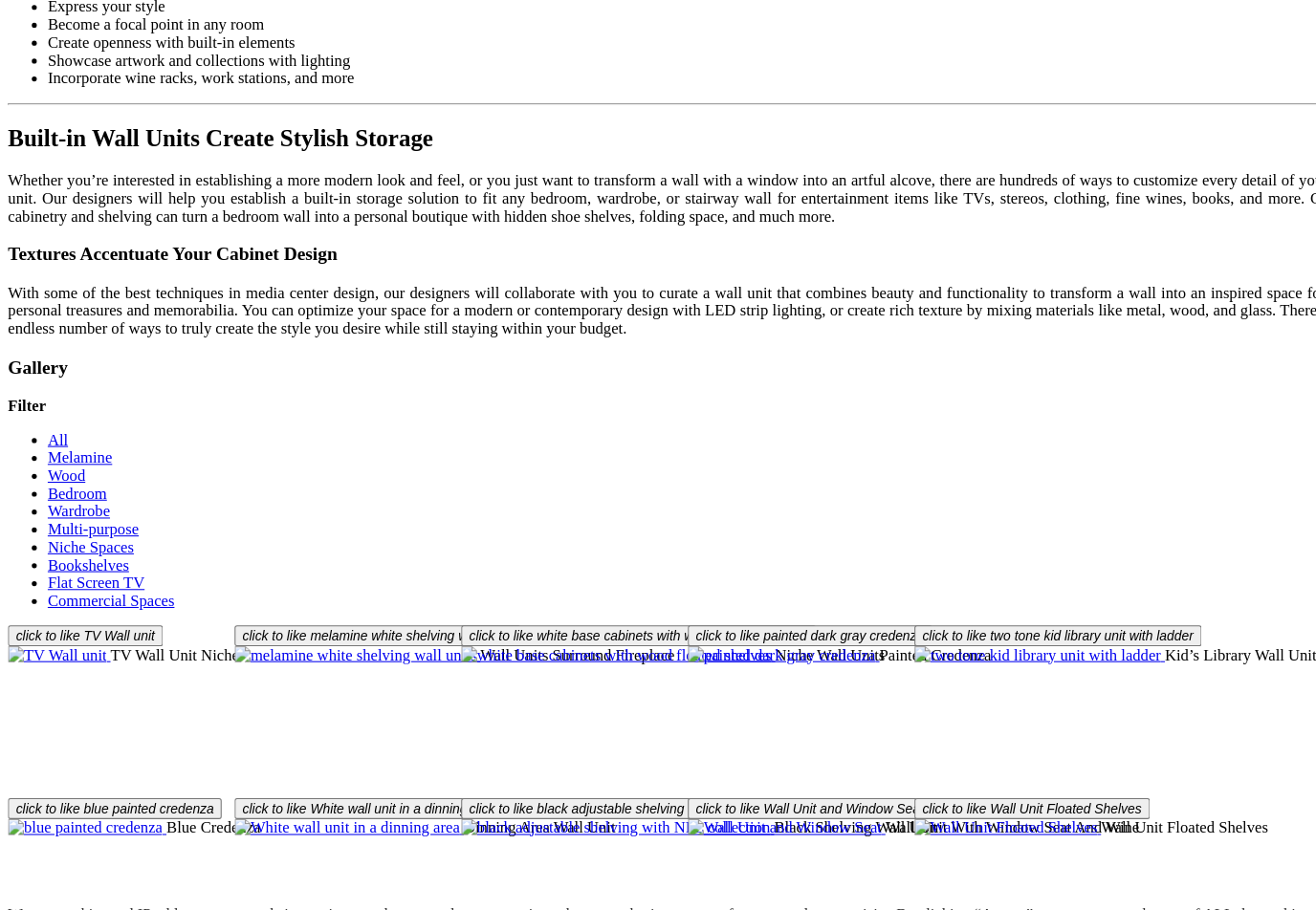 scroll, scrollTop: 2178, scrollLeft: 0, axis: vertical 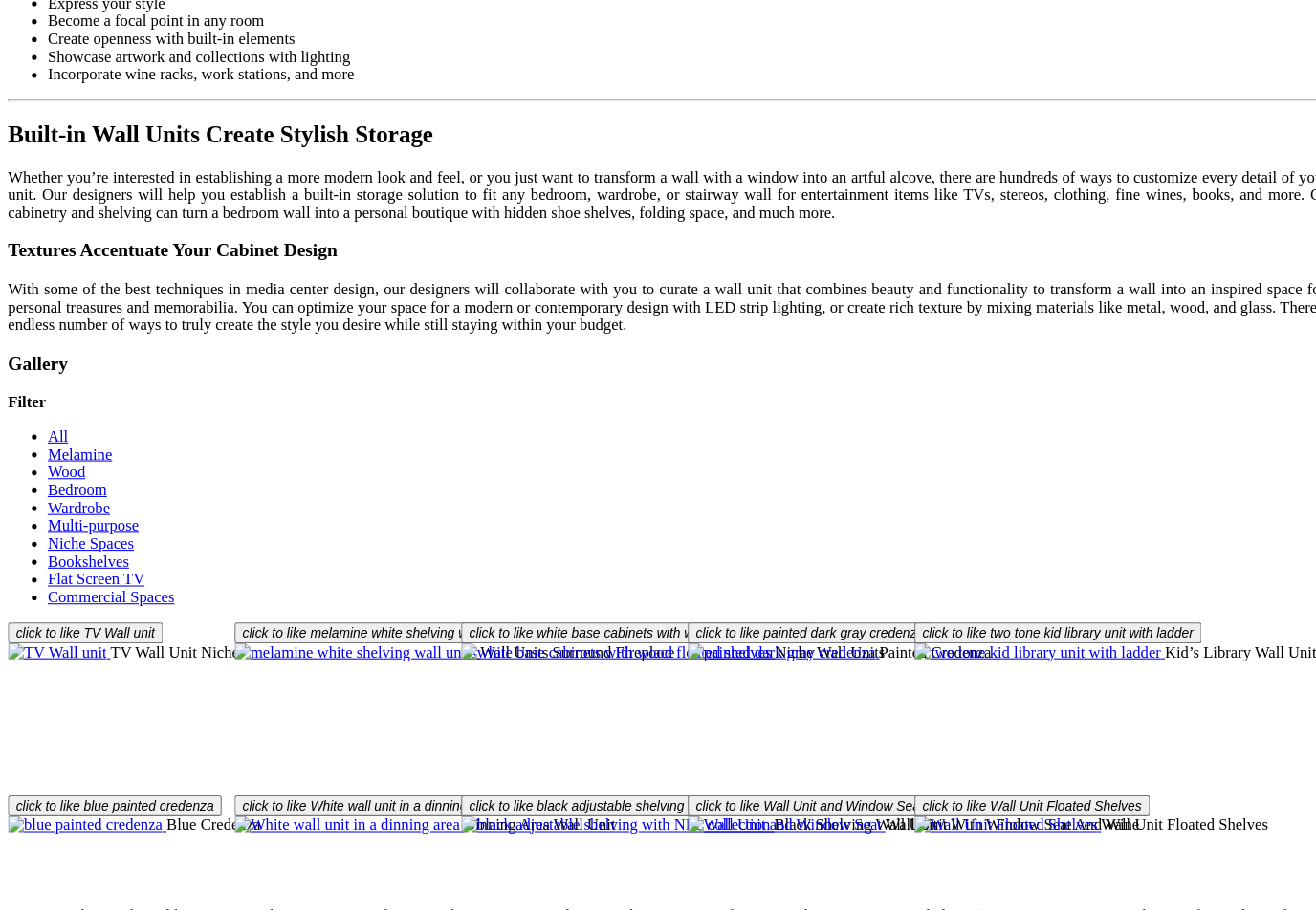 click on "click to like TV Wall unit
TV Wall Unit Niche
click to like melamine white shelving wall units
Wall Units Surround Fireplace
click to like white base cabinets with wood floated shelves
Niche Wall Units
click to like painted dark gray credenza
Painted Credenza
click to like two tone kid library unit with ladder
Kid’s Library Wall Unit
click to like blue painted credenza
Blue Credenza
click to like White wall unit in a dinning area
Dinning Area Wall Unit
click to like black adjustable shelving with NFL collection
Black Shelving Wall Unit
click to like Wall Unit and Window Seat
Wall Unit With Window Seat And Wine
click to like Wall Unit Floated Shelves
Wall Unit Floated Shelves
click to like The game room features a rustic style wall unit design.
EC-and-Wall-Unit-_view02" at bounding box center [658, 1101] 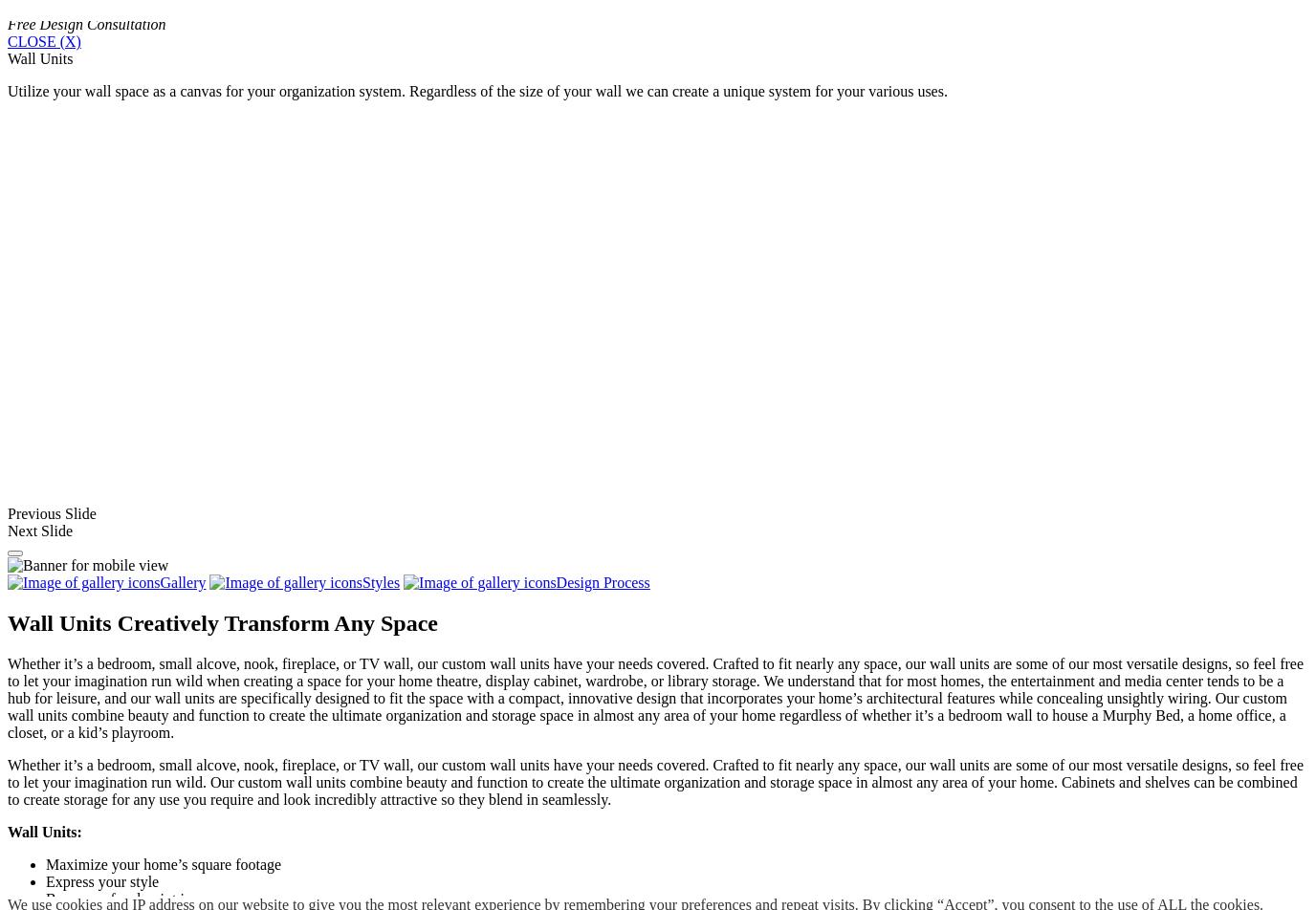 scroll, scrollTop: 1300, scrollLeft: 0, axis: vertical 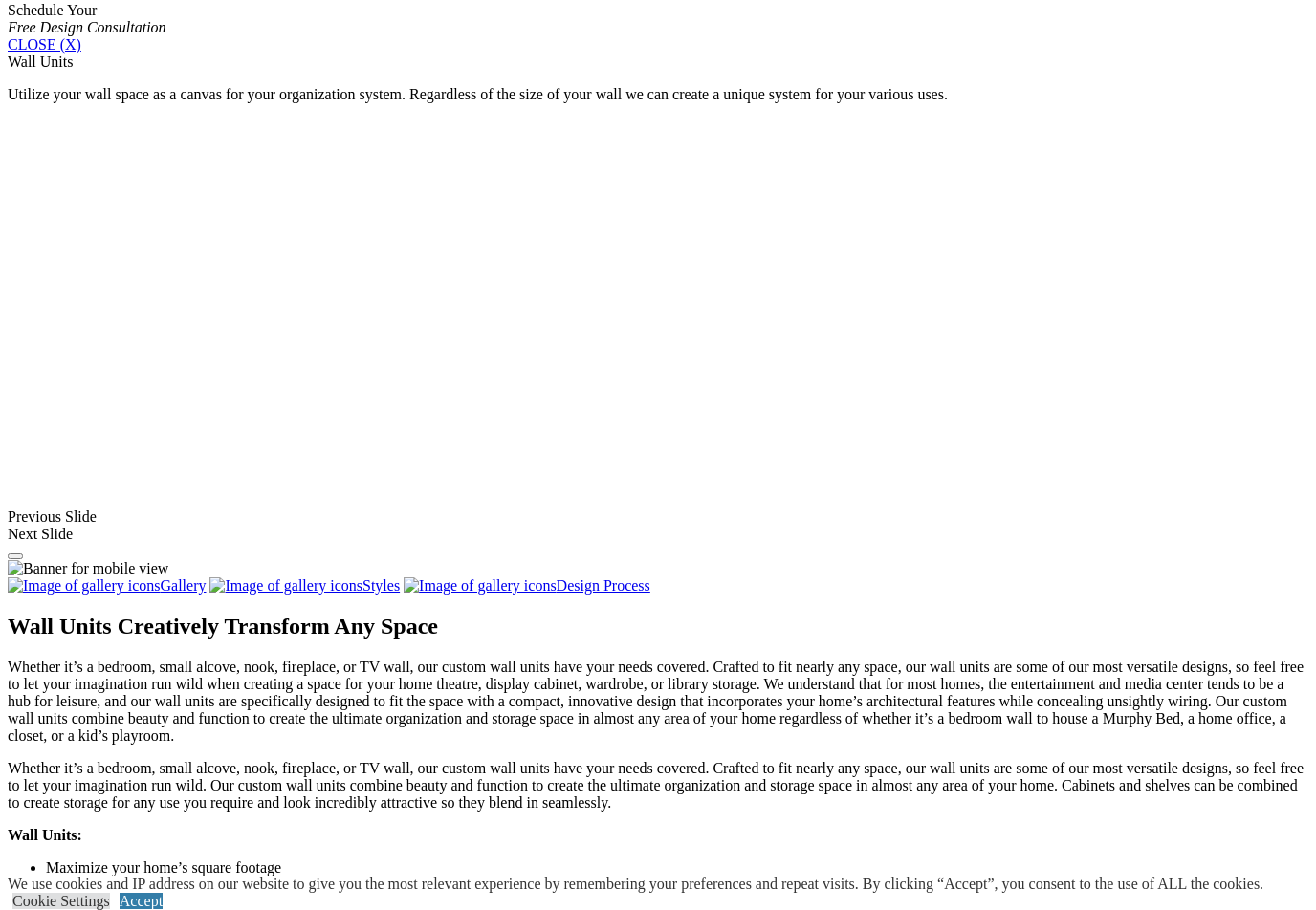 click at bounding box center [357, 1842] 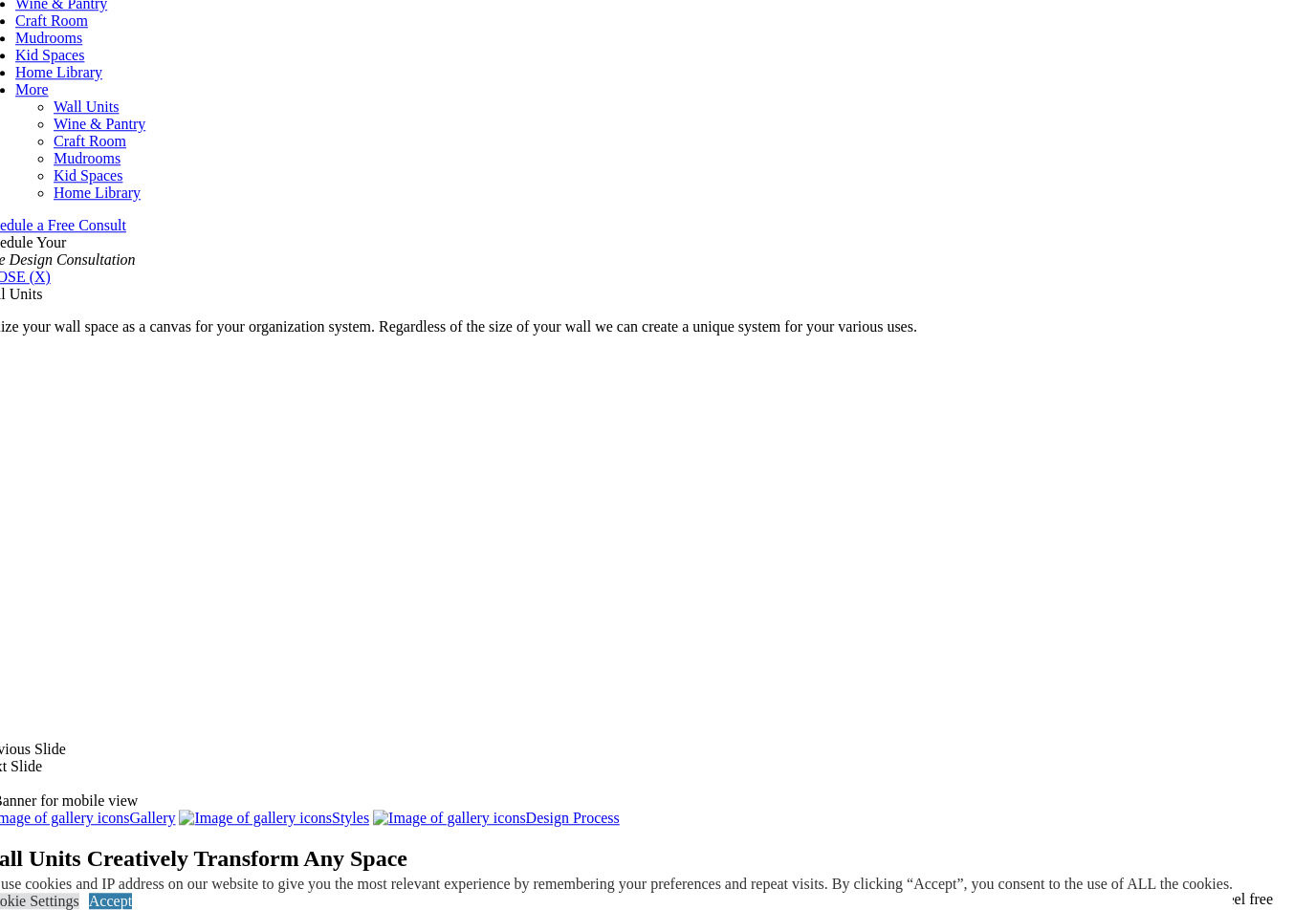 scroll, scrollTop: 757, scrollLeft: 0, axis: vertical 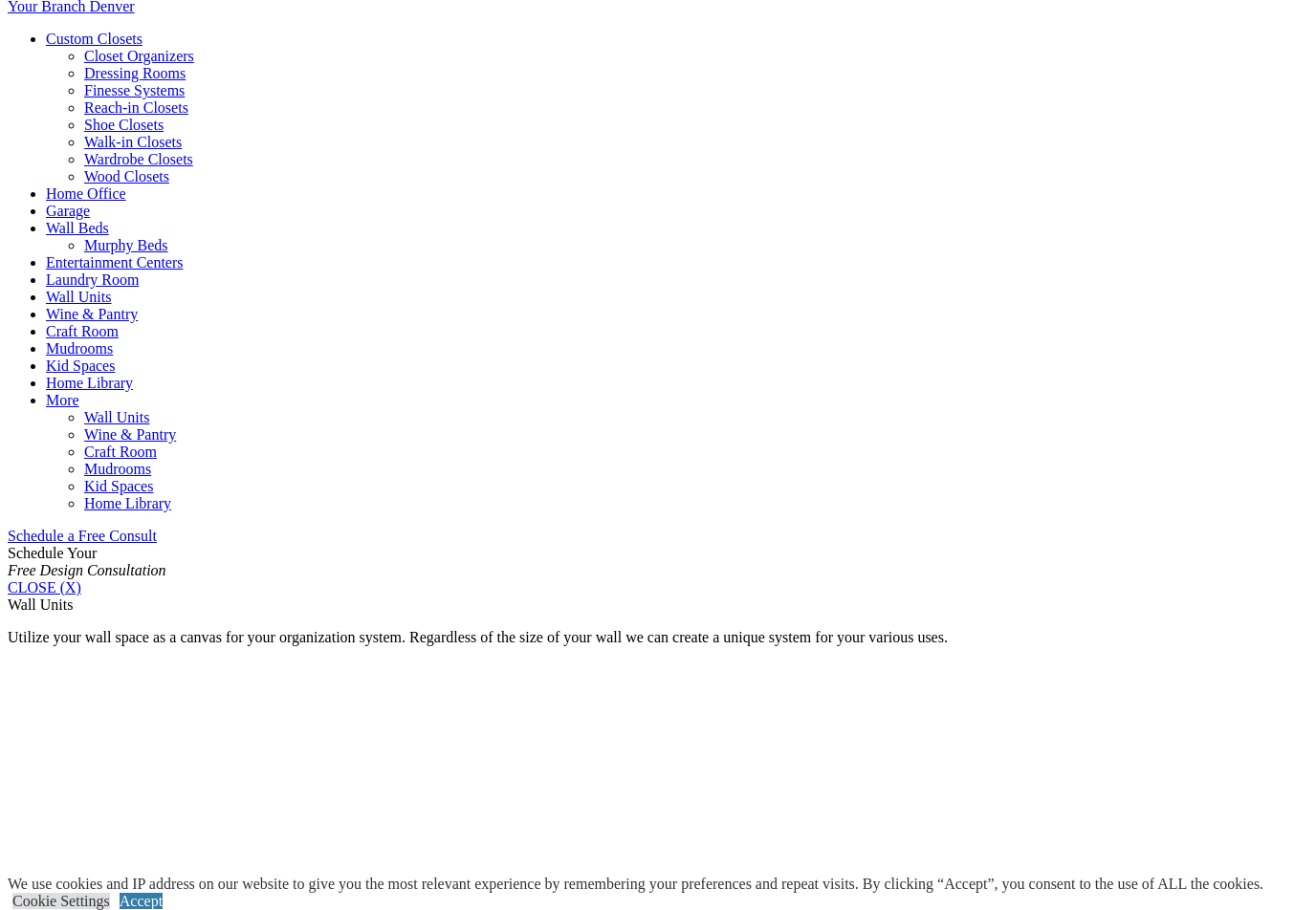 click on "Built-in Wall Units Create Stylish Storage" at bounding box center [658, 1554] 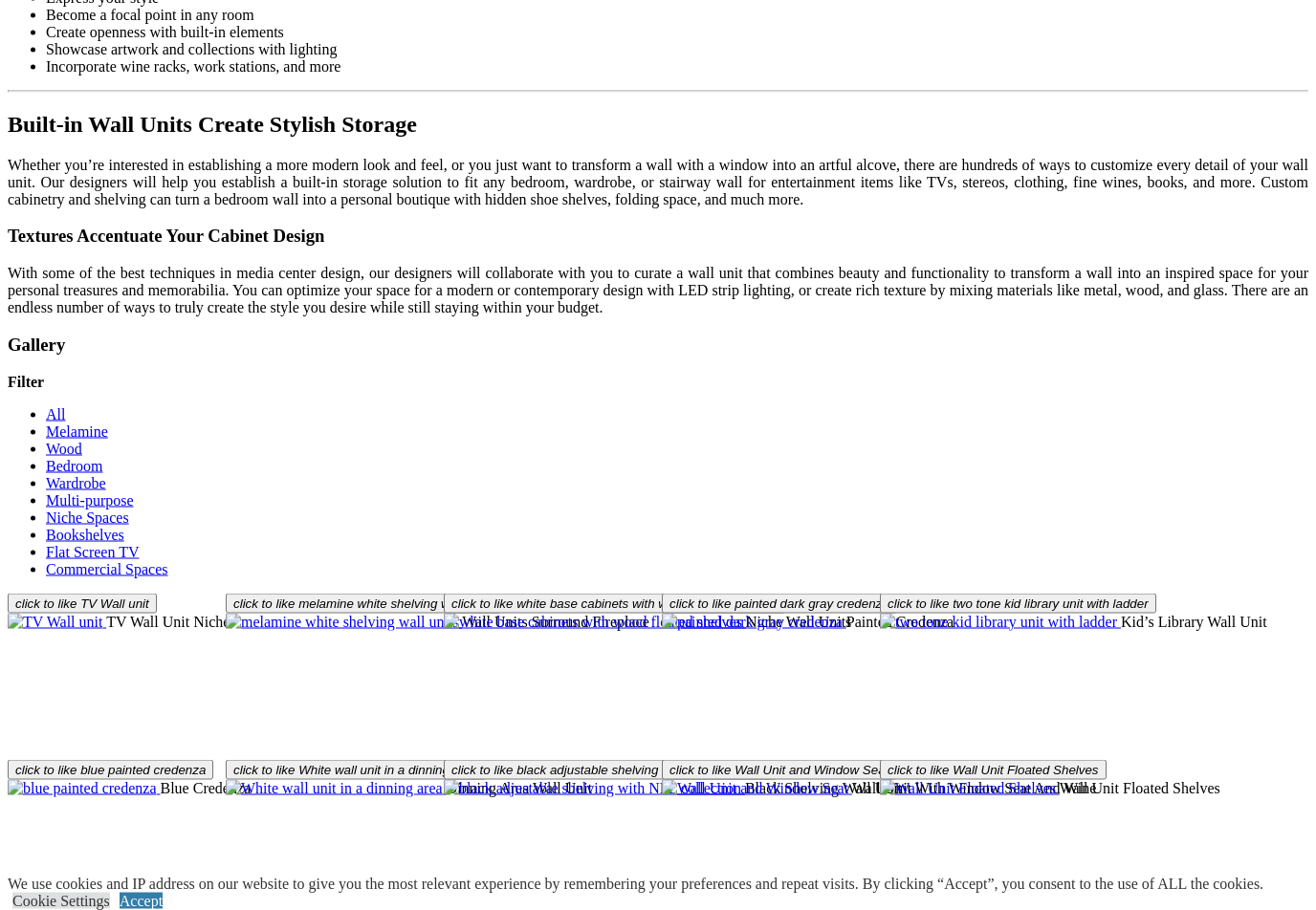 scroll, scrollTop: 2223, scrollLeft: 0, axis: vertical 